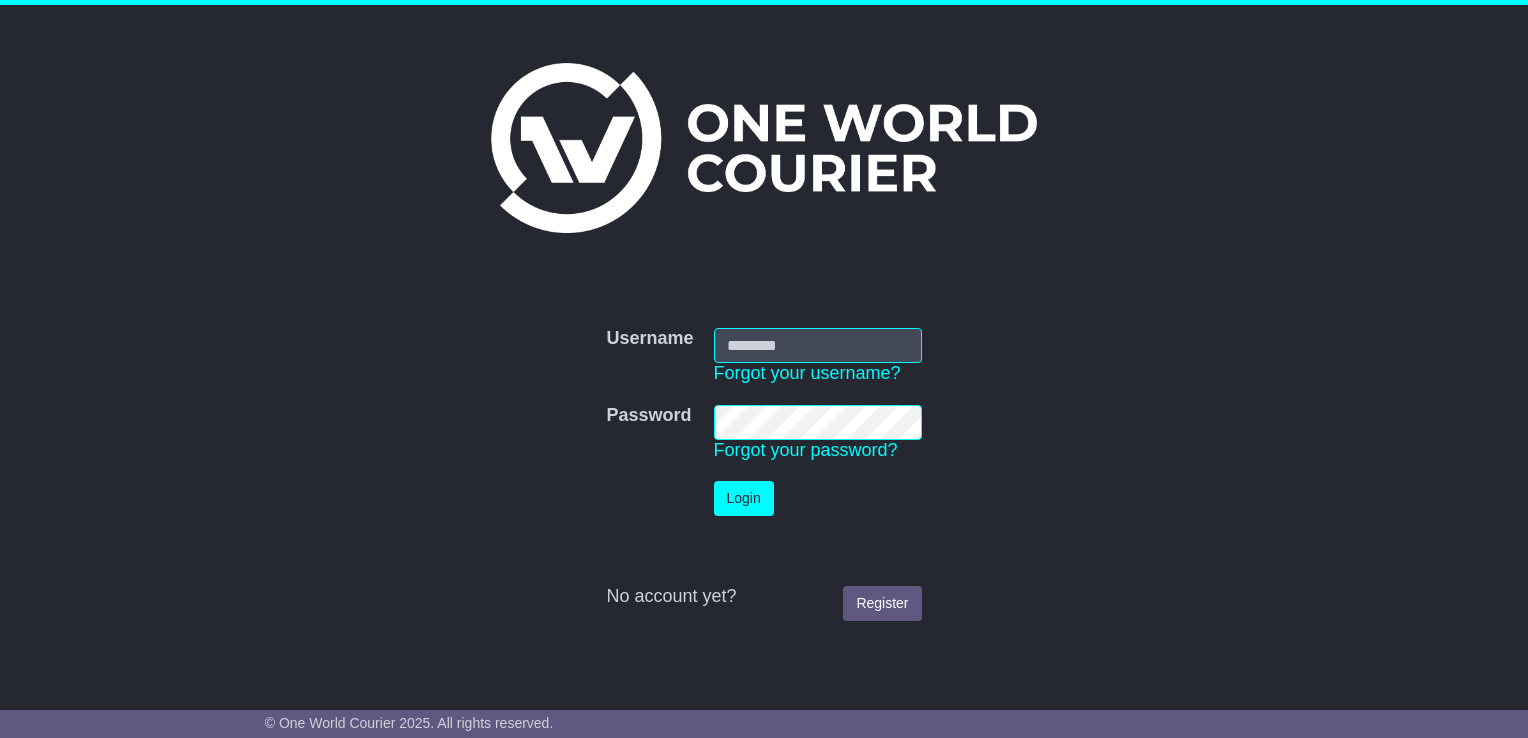 scroll, scrollTop: 0, scrollLeft: 0, axis: both 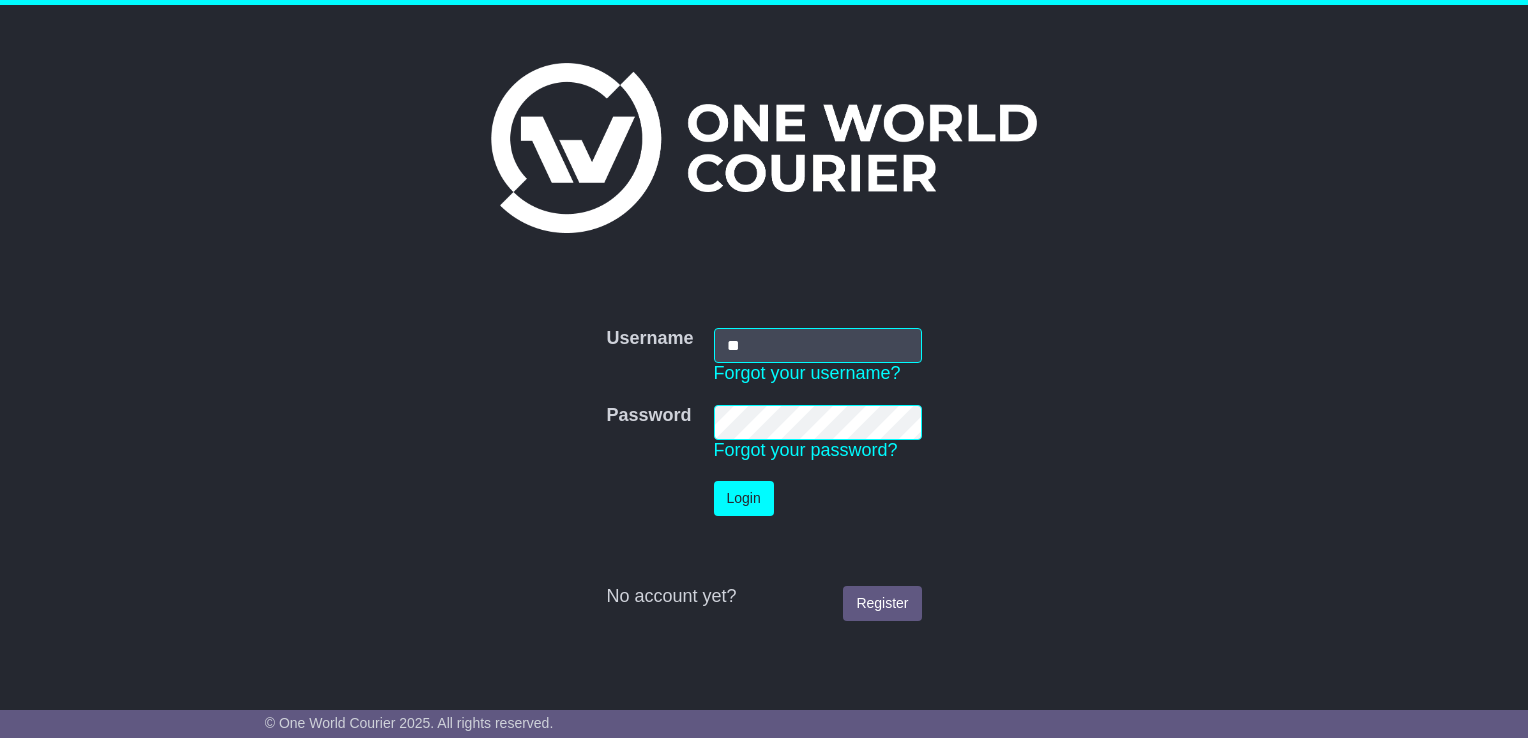 type on "**********" 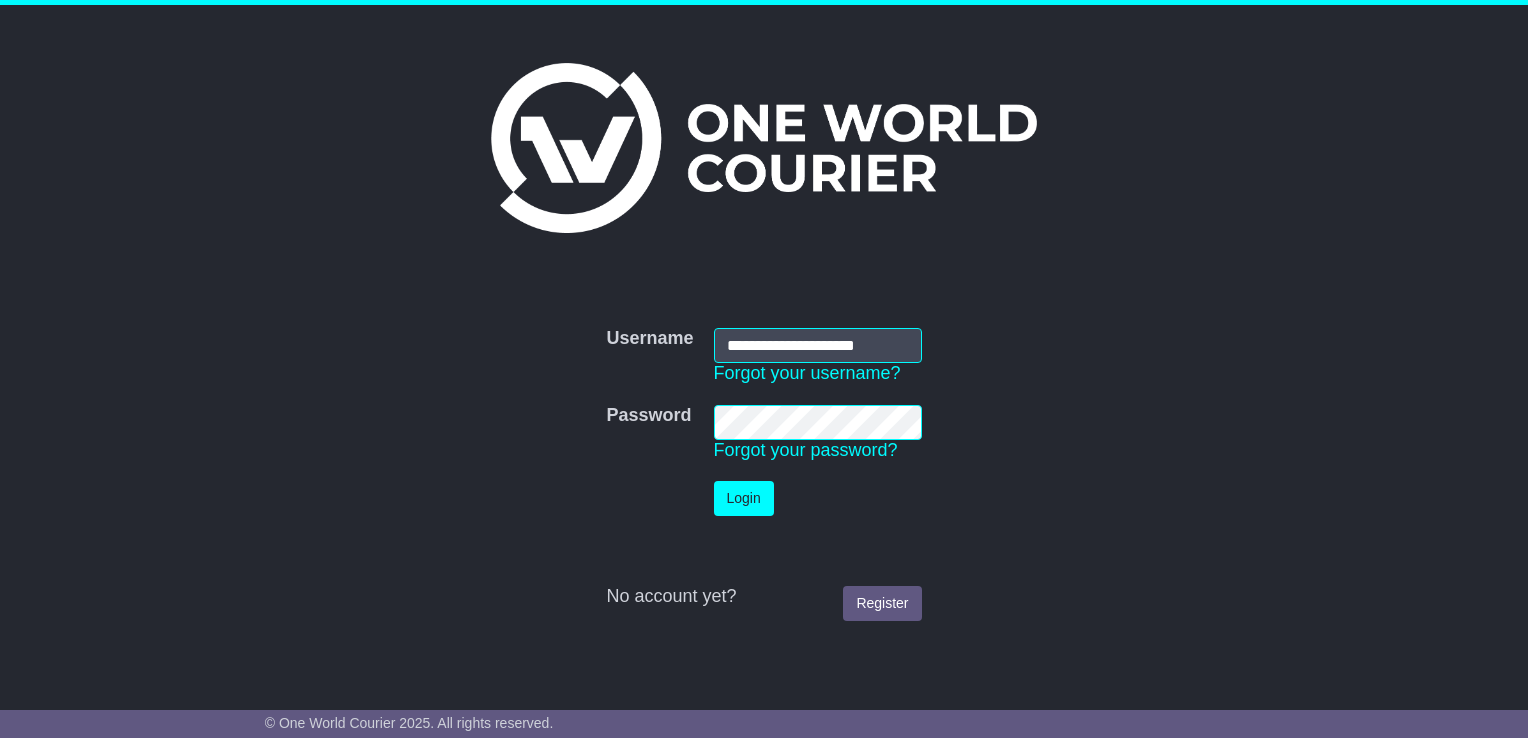 click on "Login" at bounding box center [744, 498] 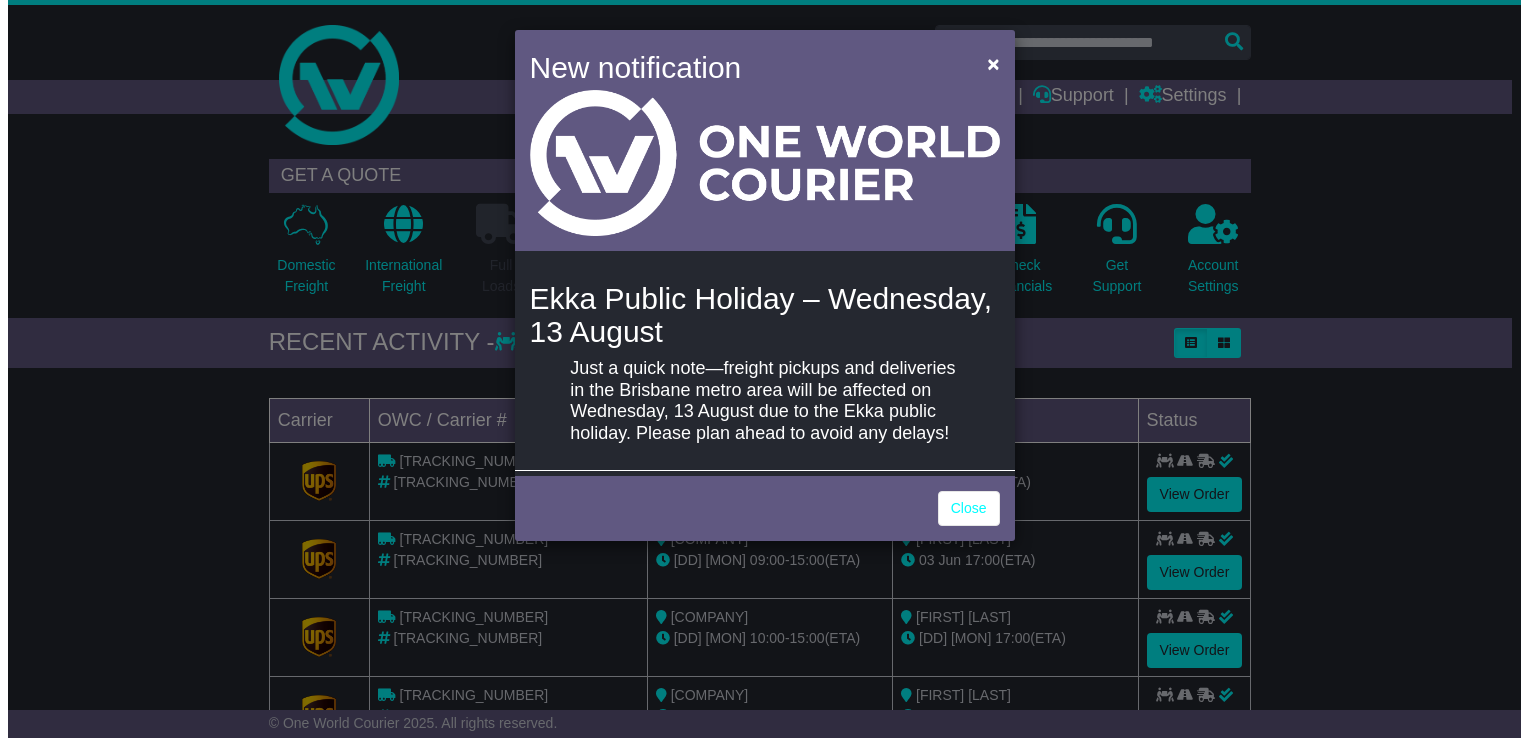scroll, scrollTop: 0, scrollLeft: 0, axis: both 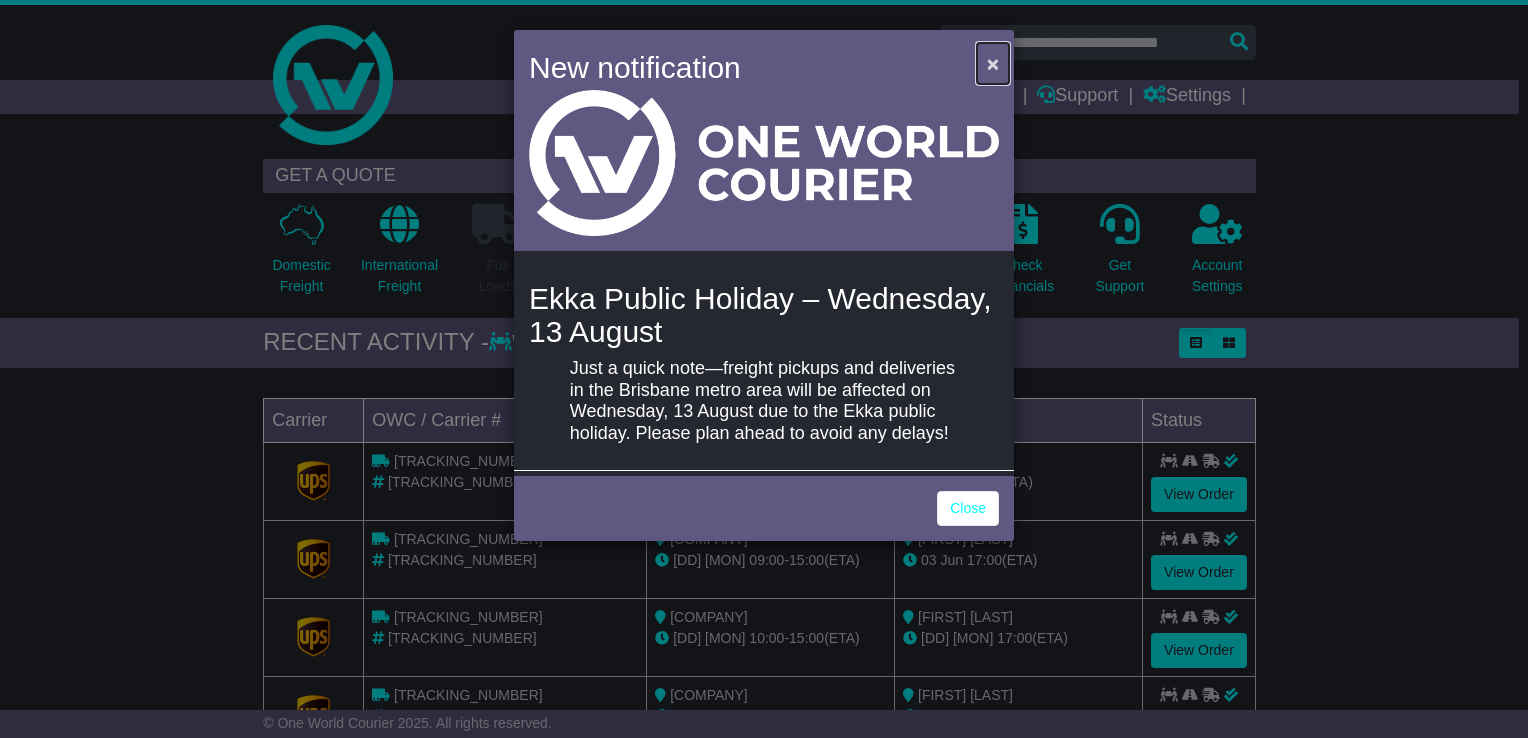 click on "×" at bounding box center [993, 63] 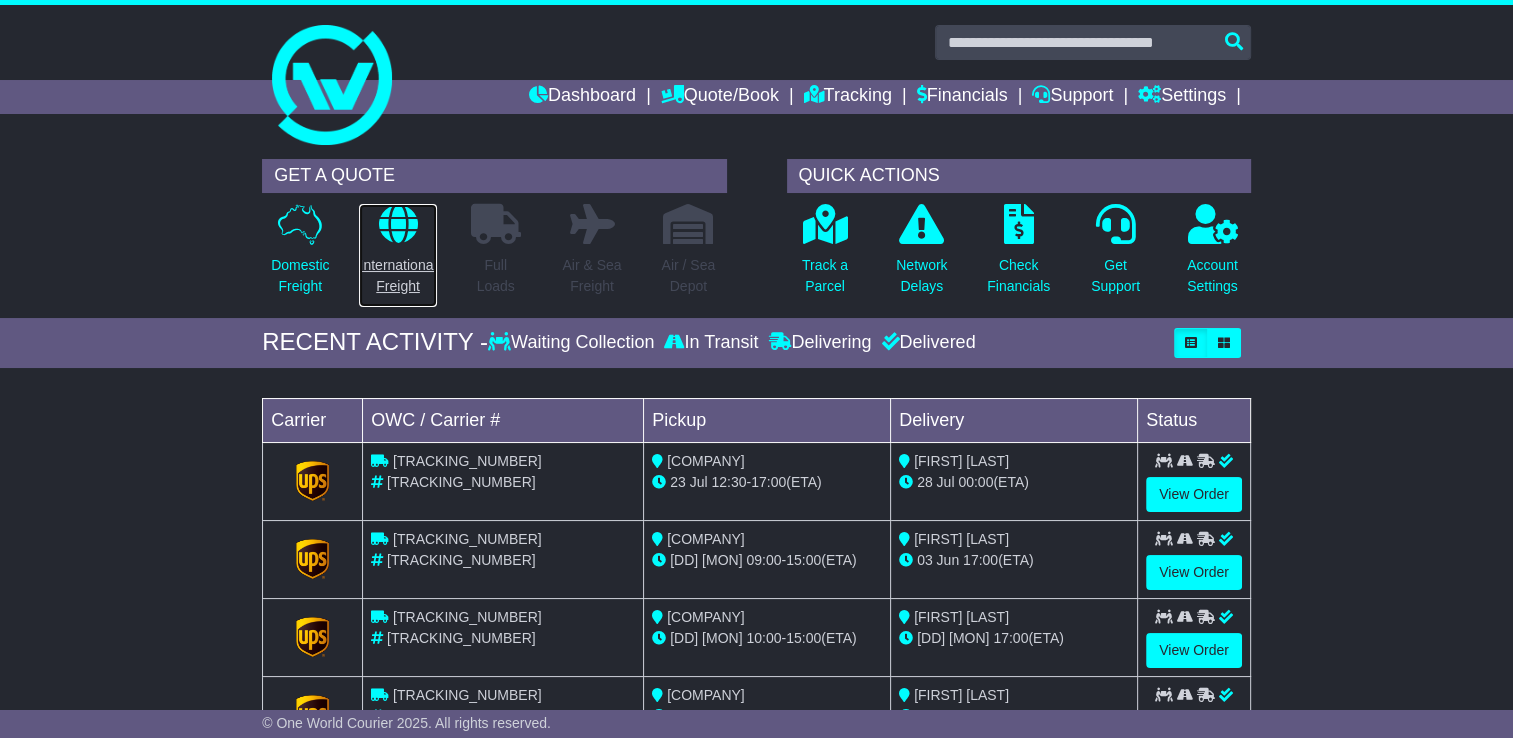 click on "International Freight" at bounding box center (397, 276) 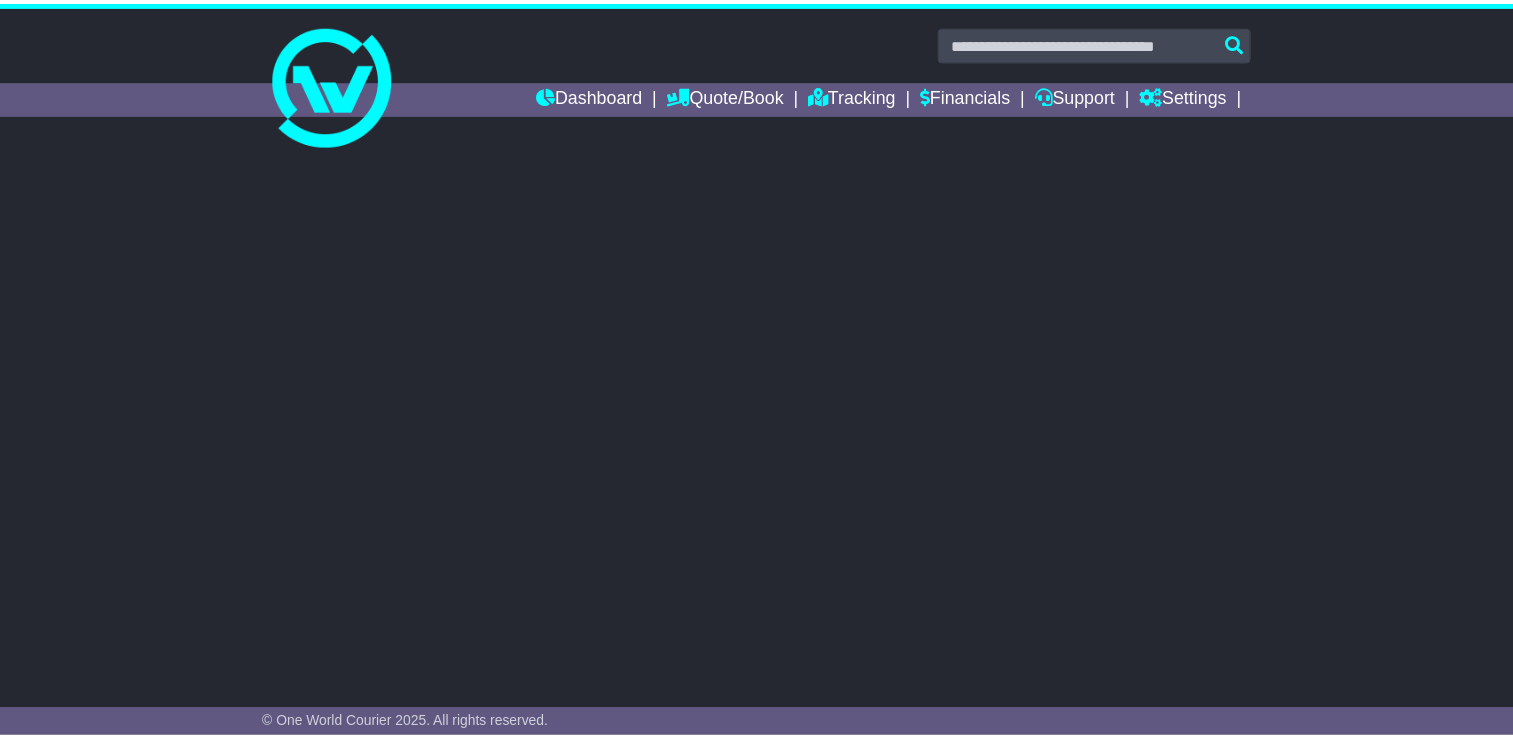scroll, scrollTop: 0, scrollLeft: 0, axis: both 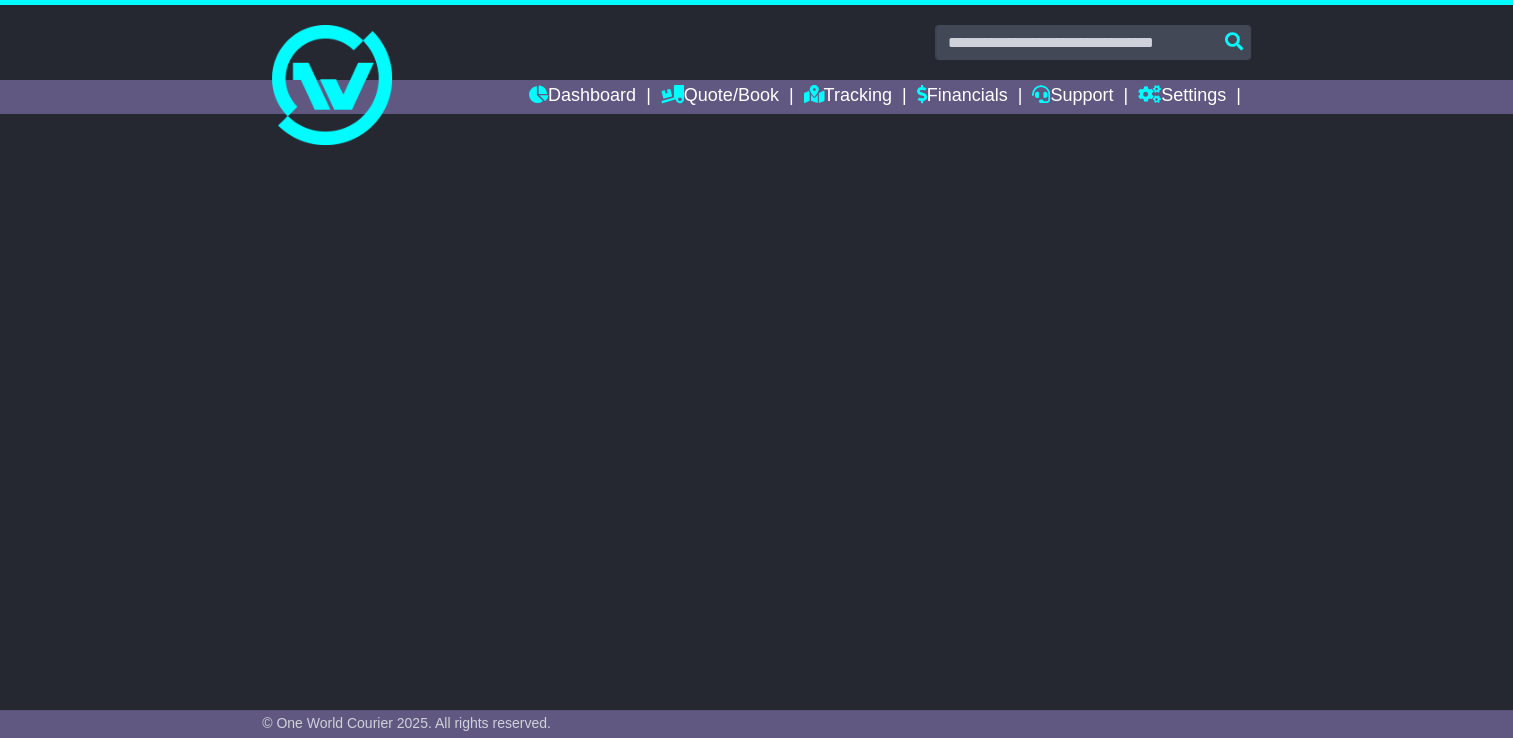 select on "**" 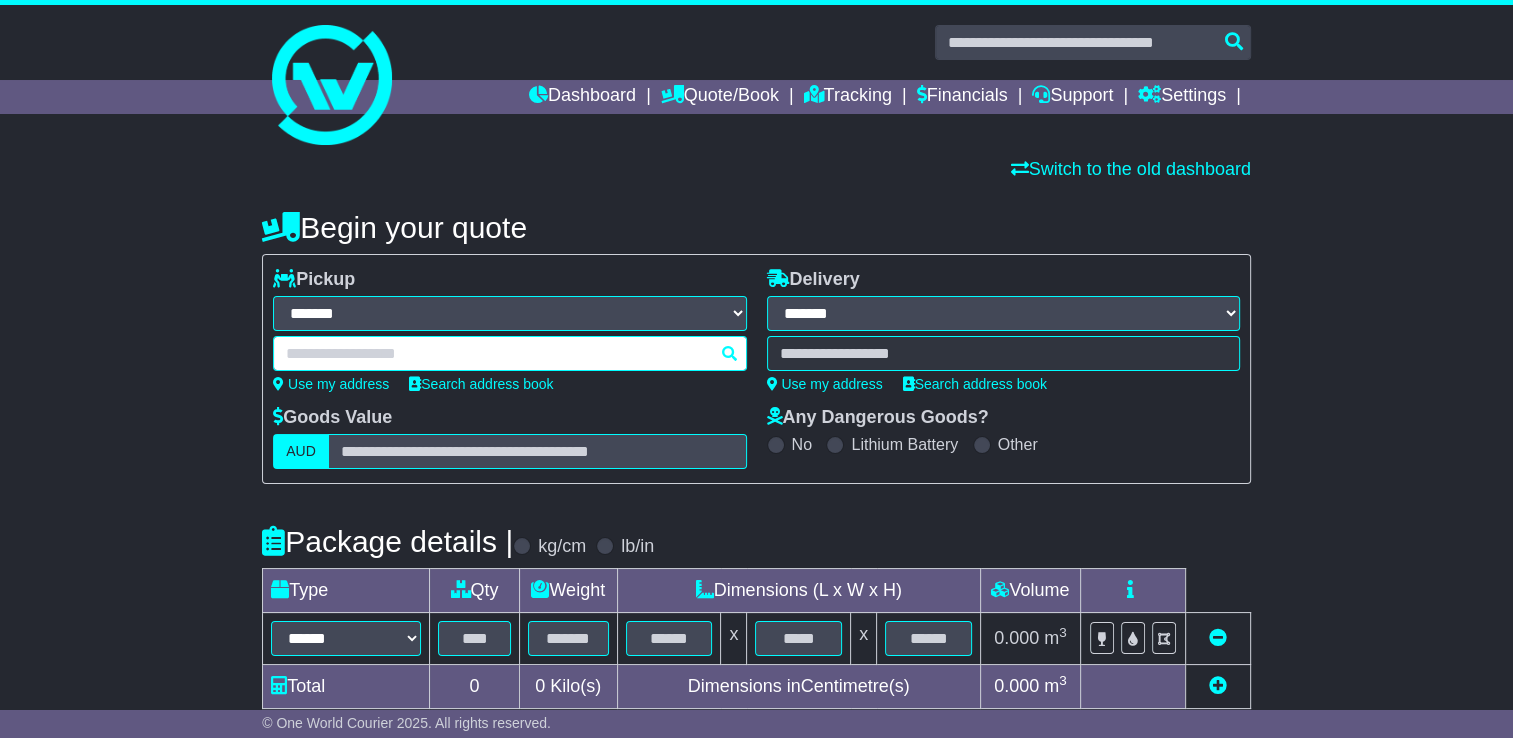 click at bounding box center [509, 353] 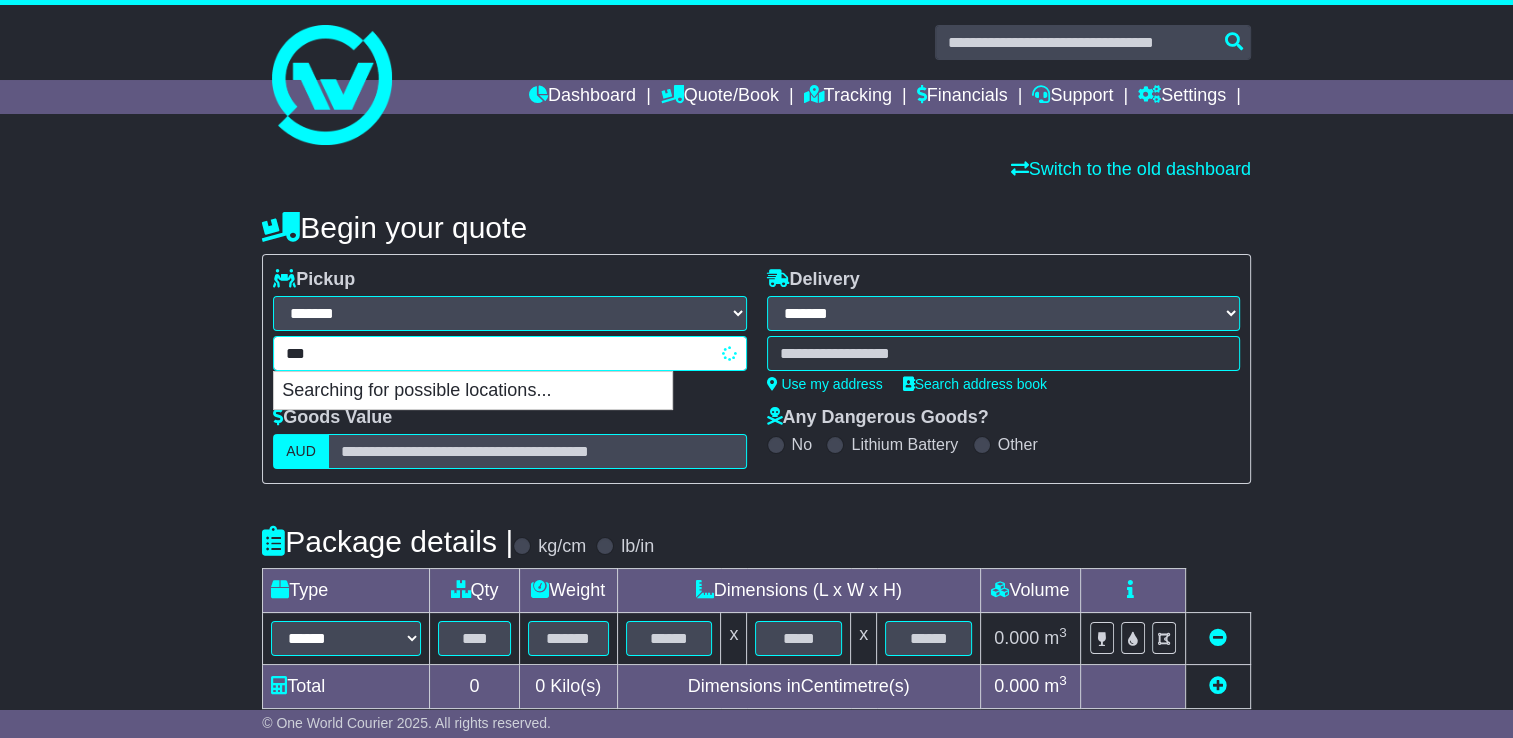 type on "****" 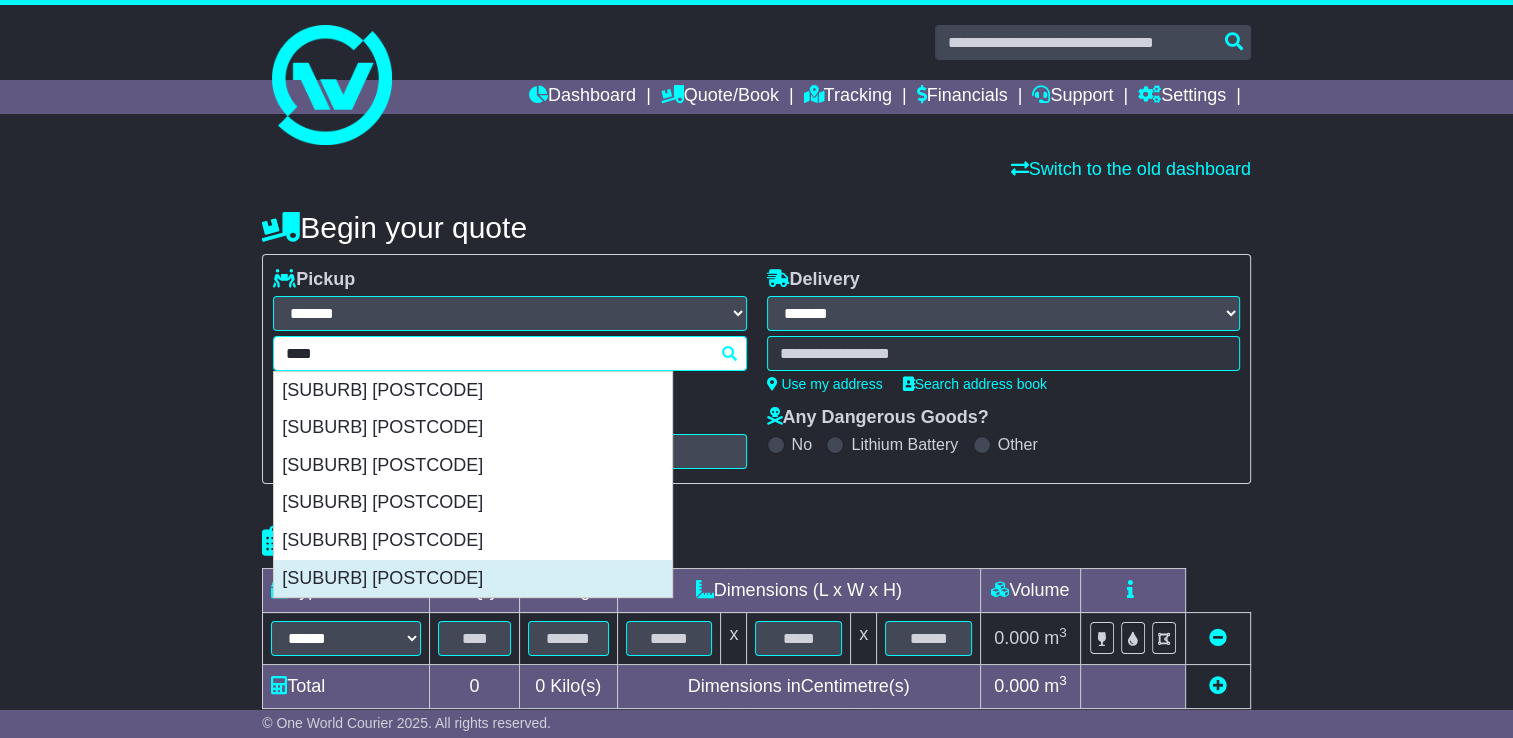 click on "TAREN POINT 2229" at bounding box center [473, 579] 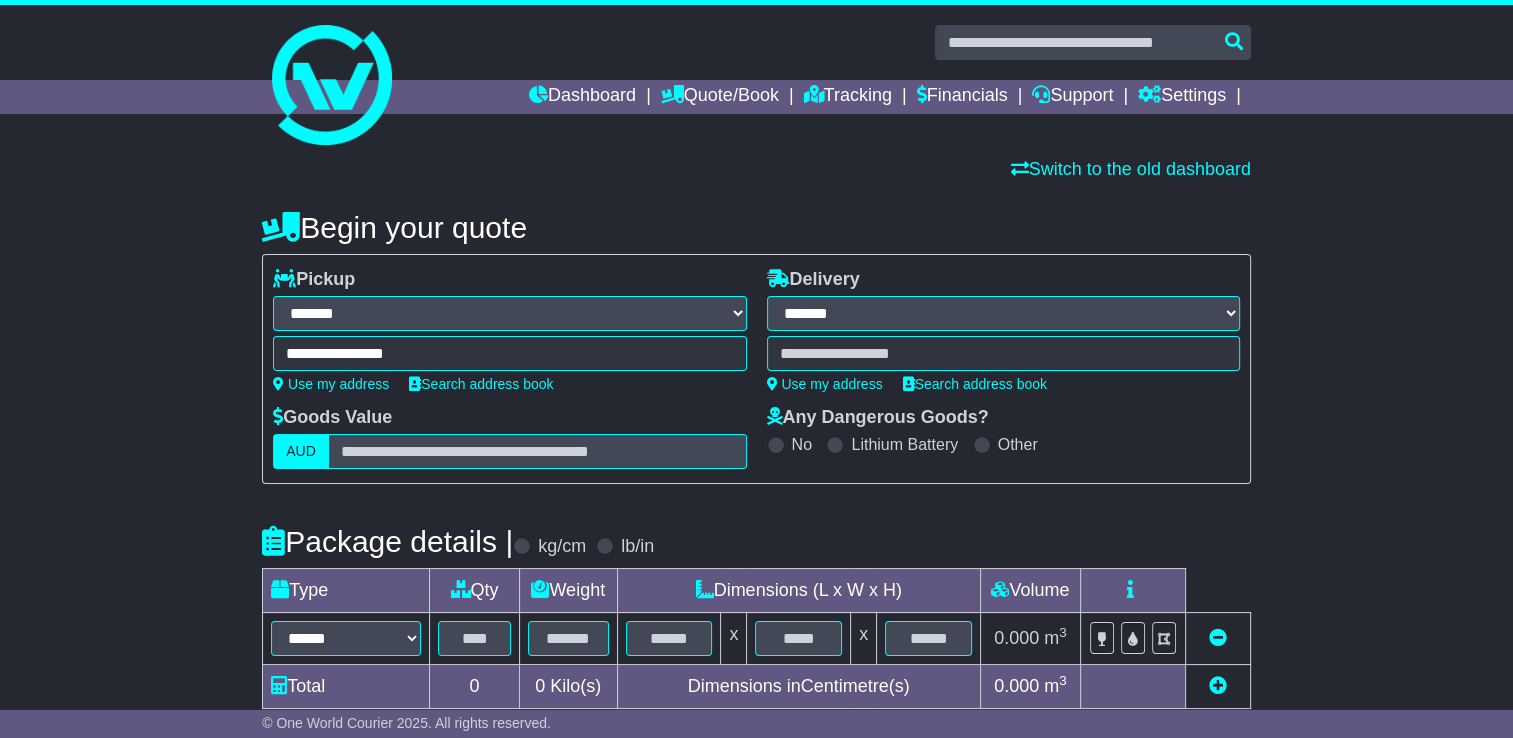 type on "**********" 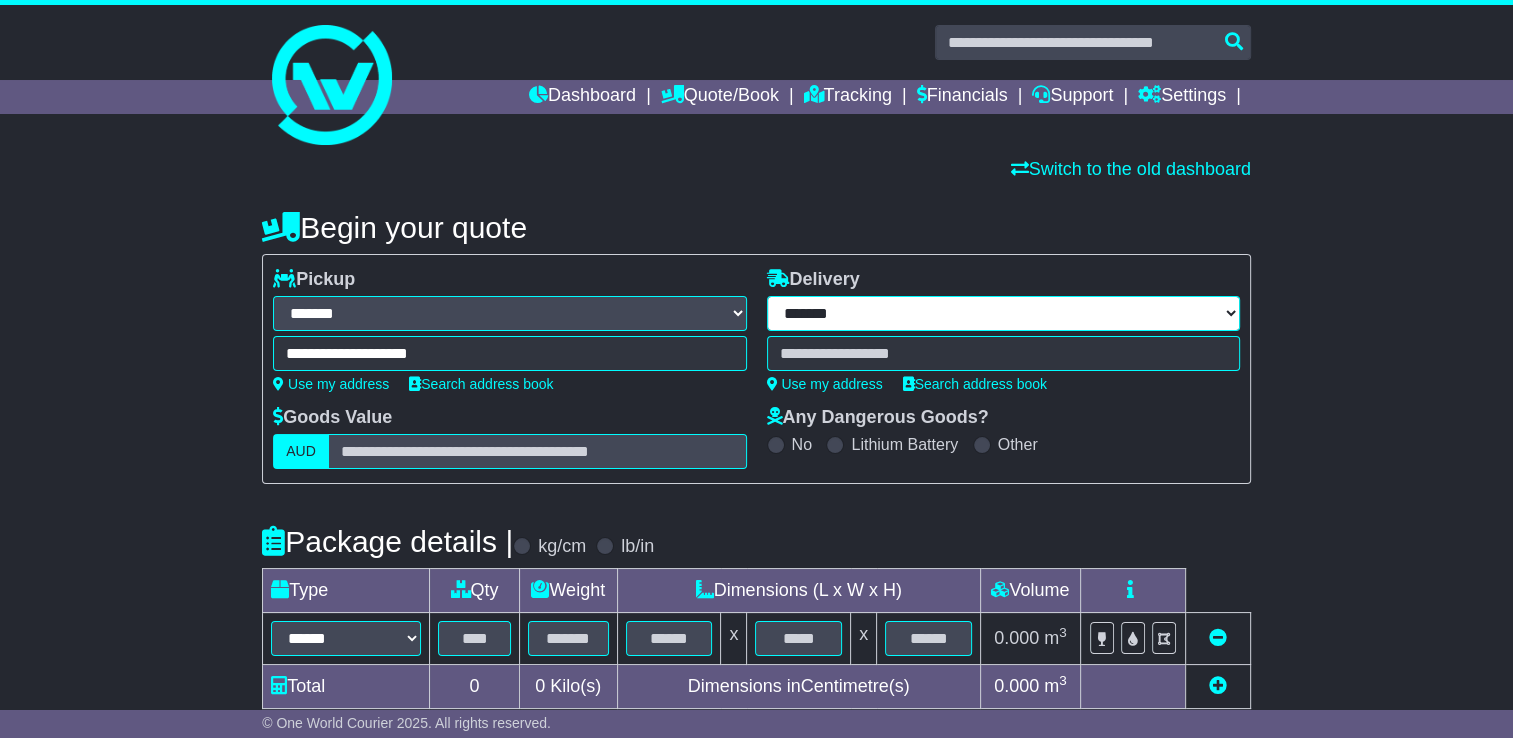 click on "**********" at bounding box center [1003, 313] 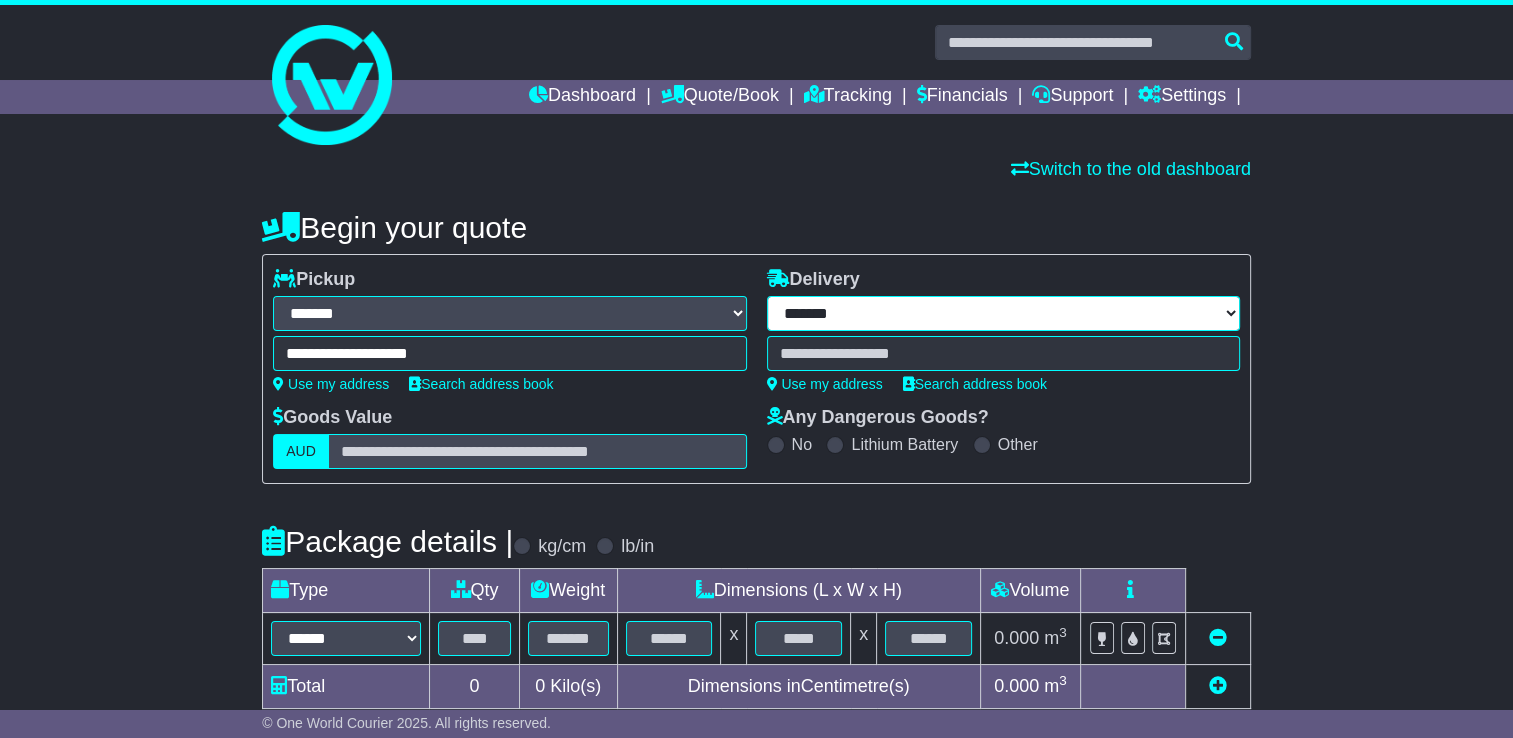 select on "***" 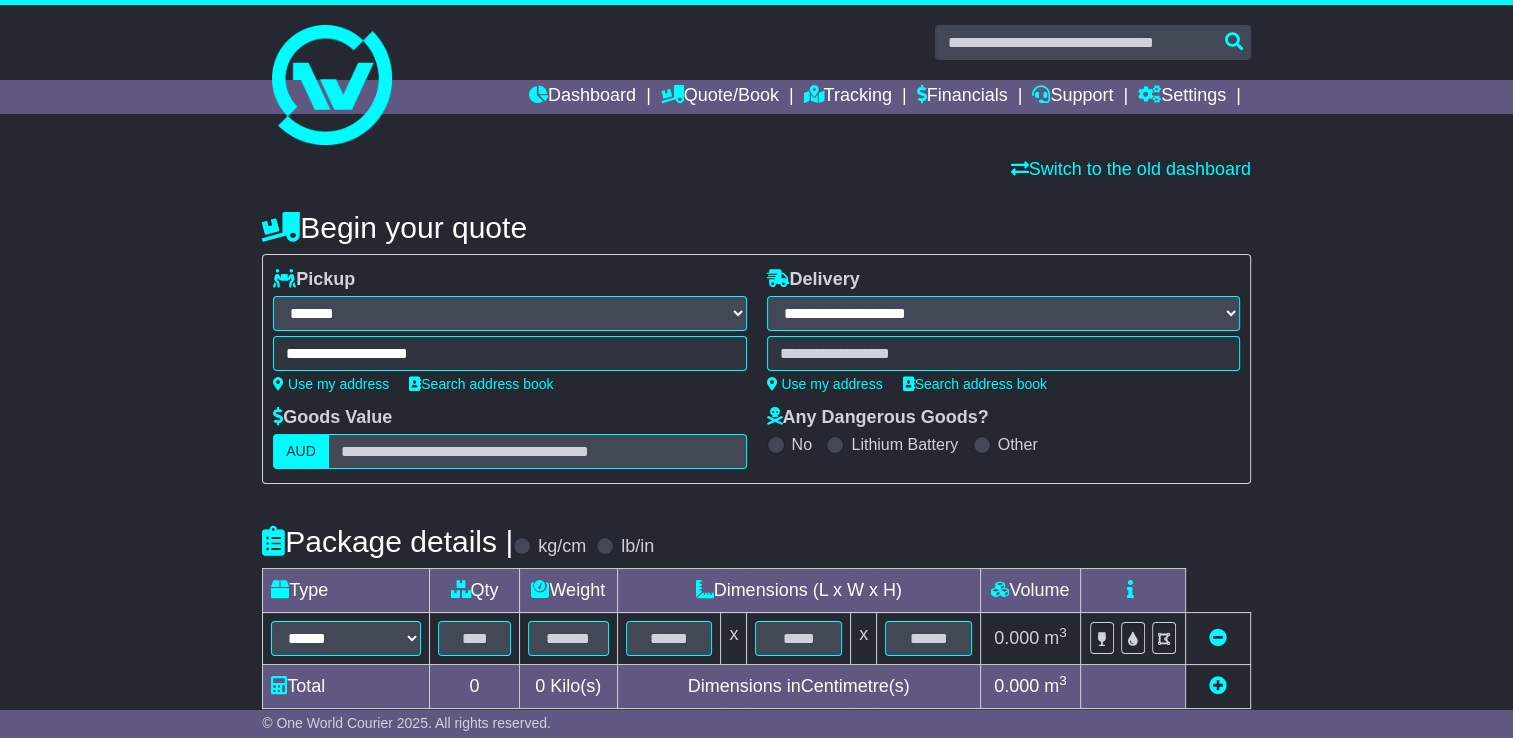 click on "**********" at bounding box center (1003, 313) 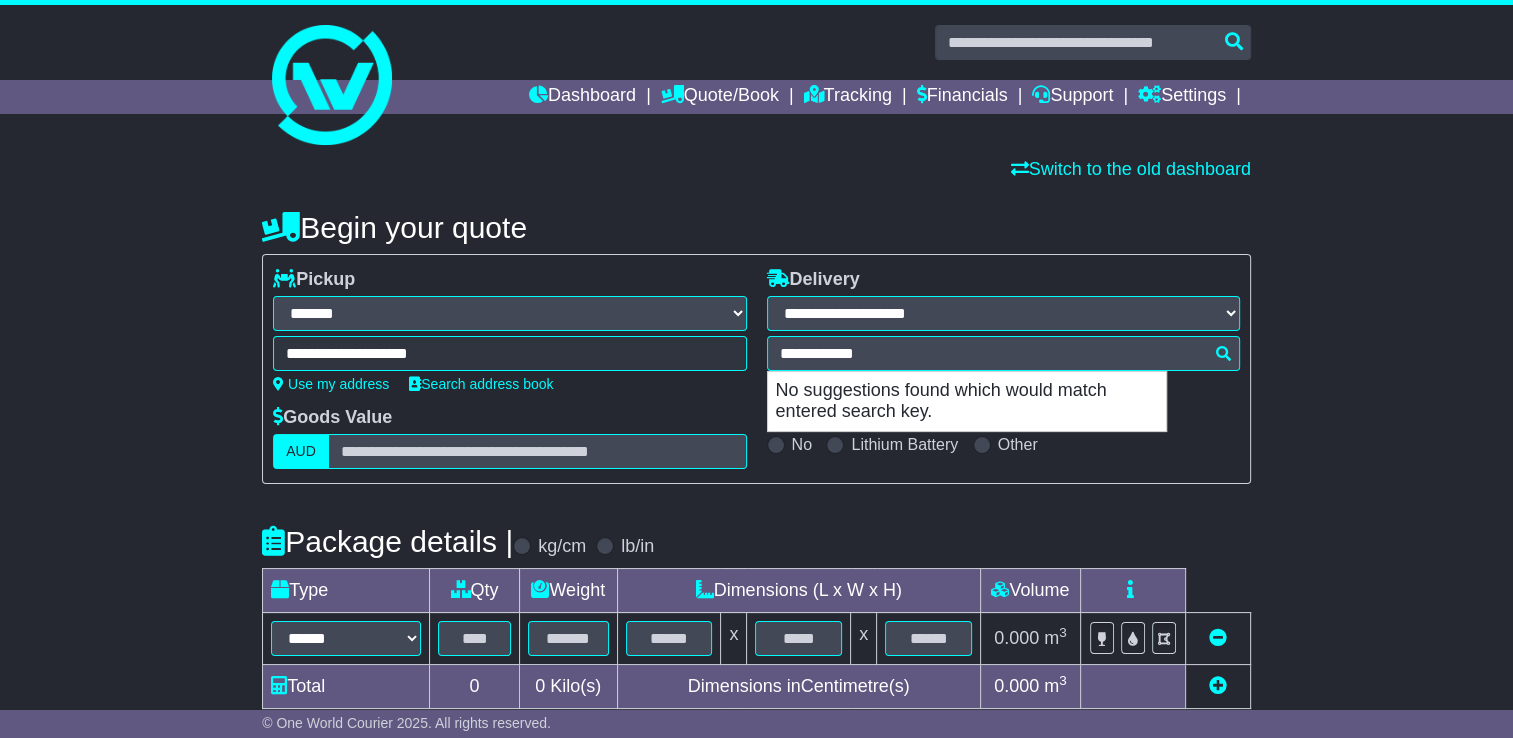 type on "**********" 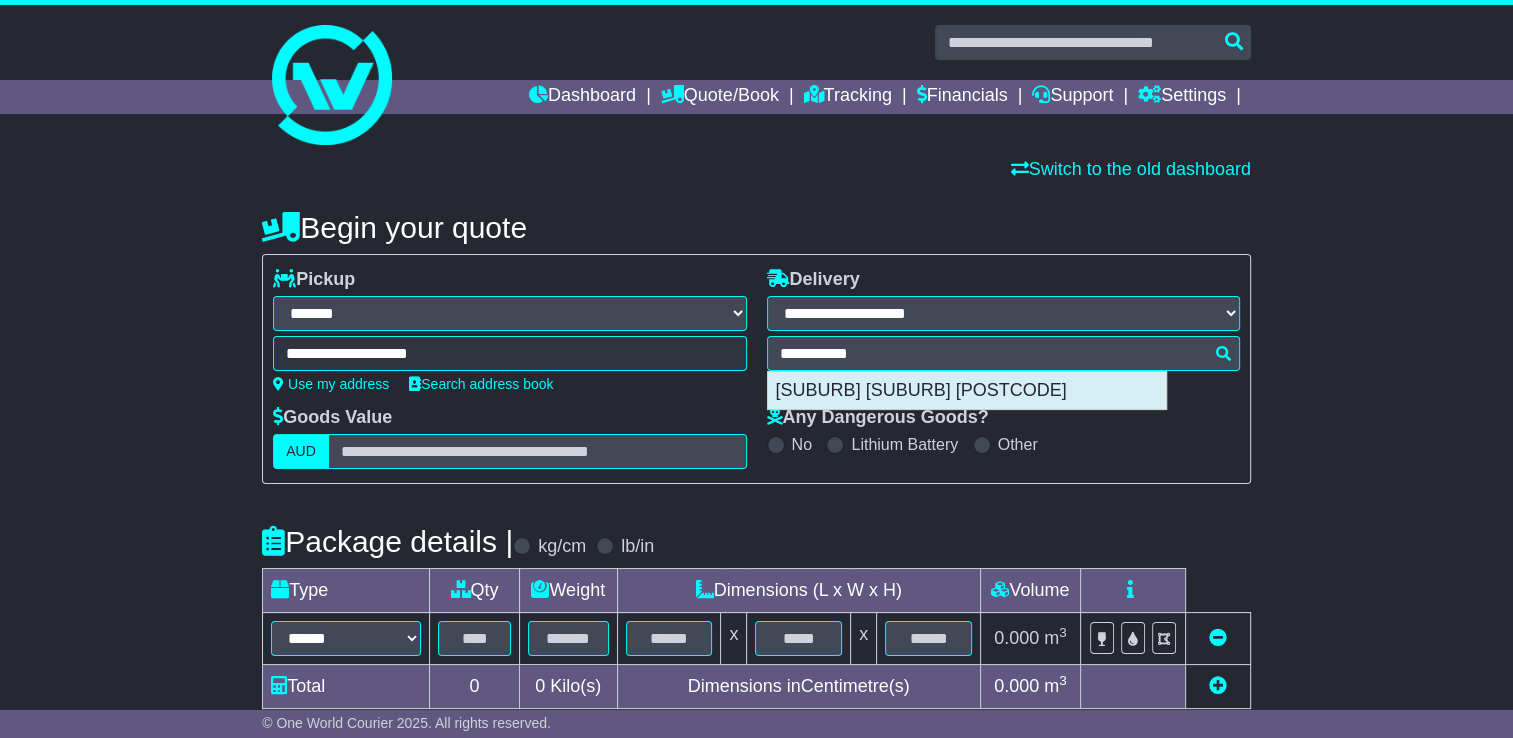 click on "SOUTH GREENFIELD 65752" at bounding box center (967, 391) 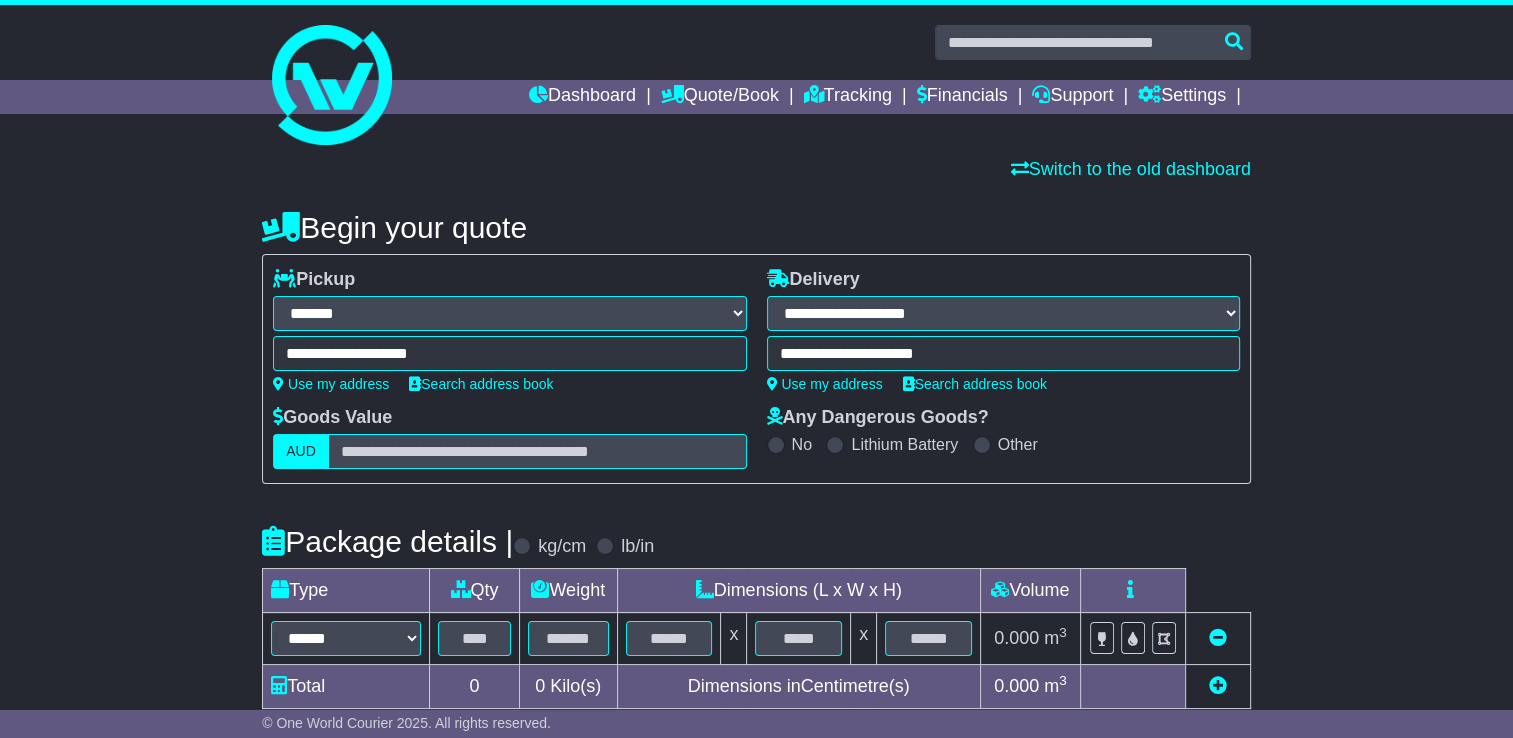 type on "**********" 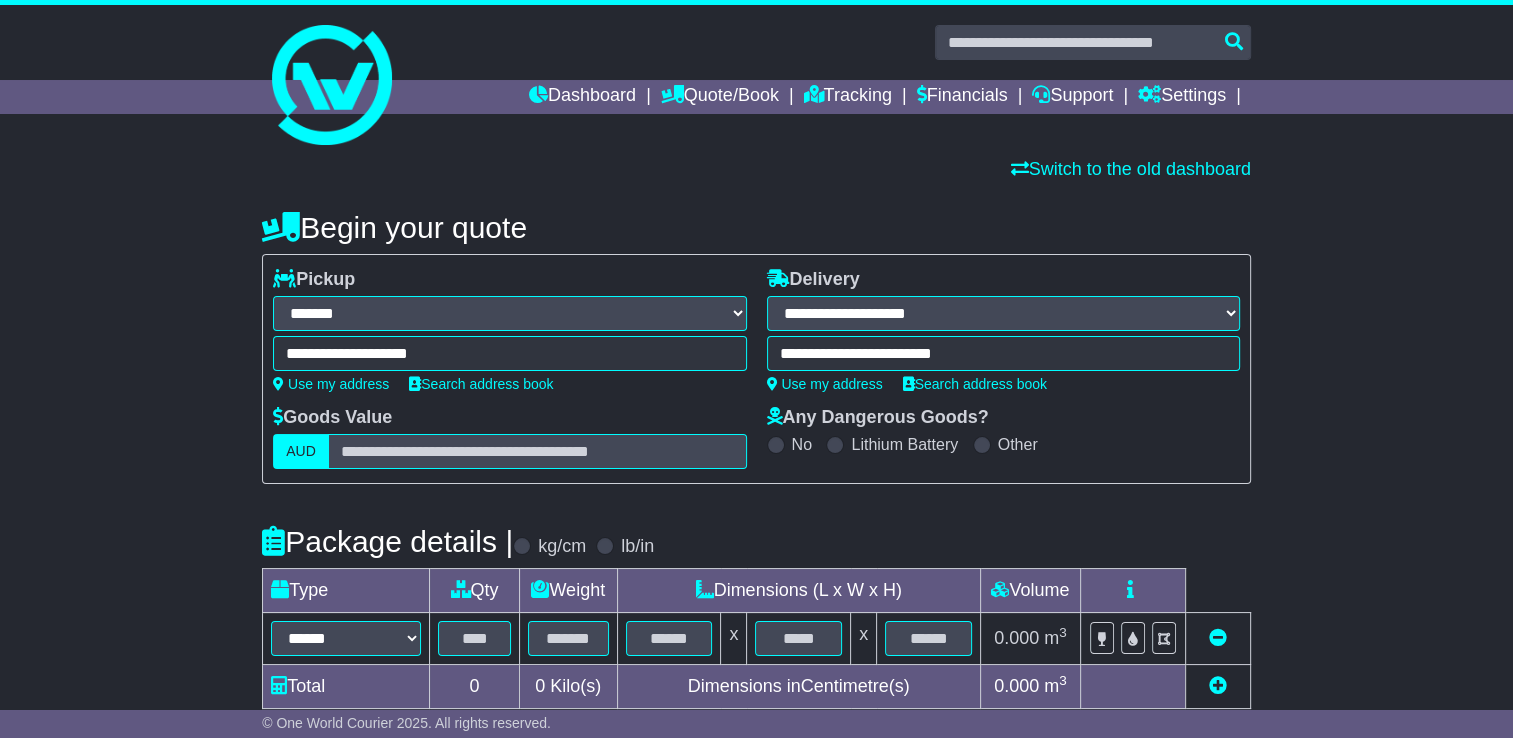 click on "**********" at bounding box center [1003, 353] 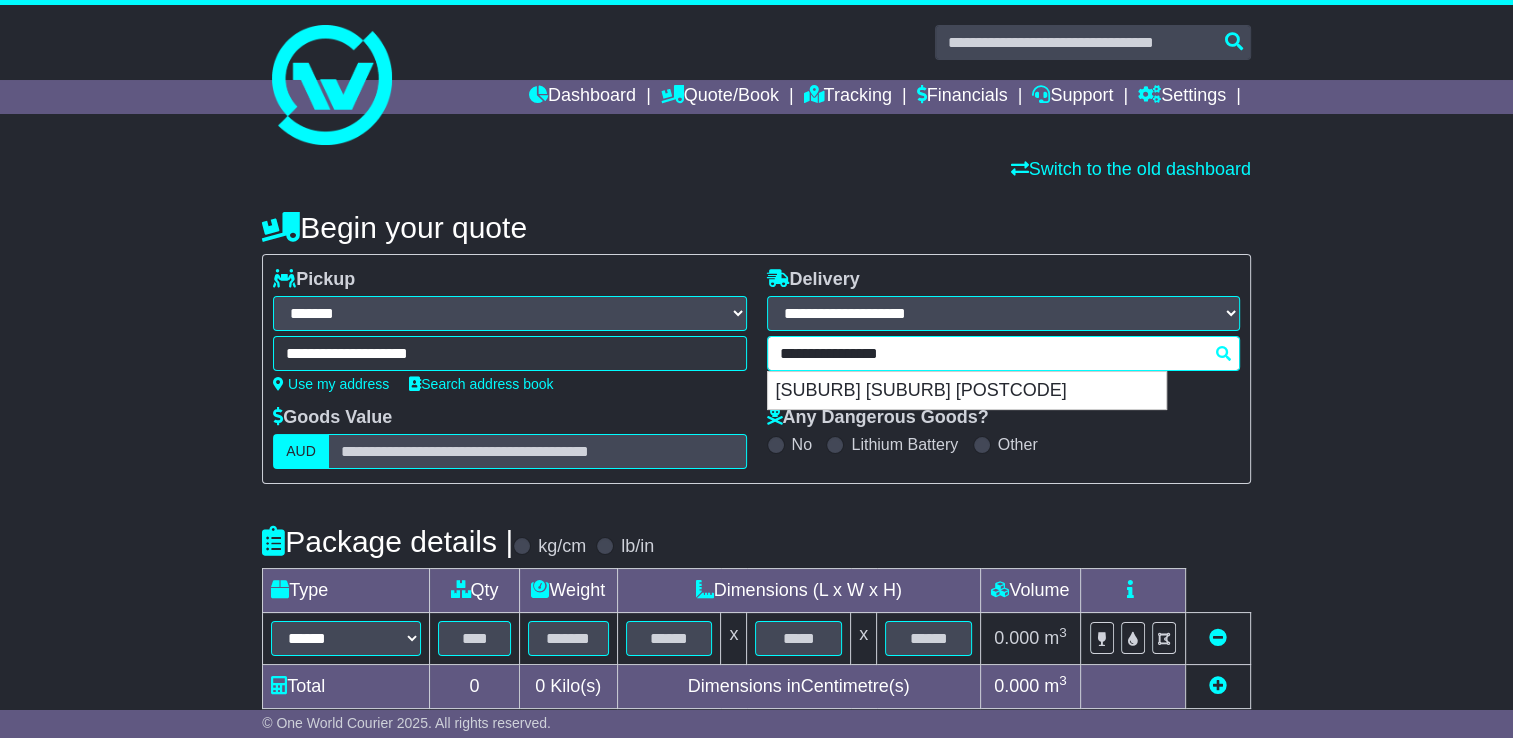 type on "**********" 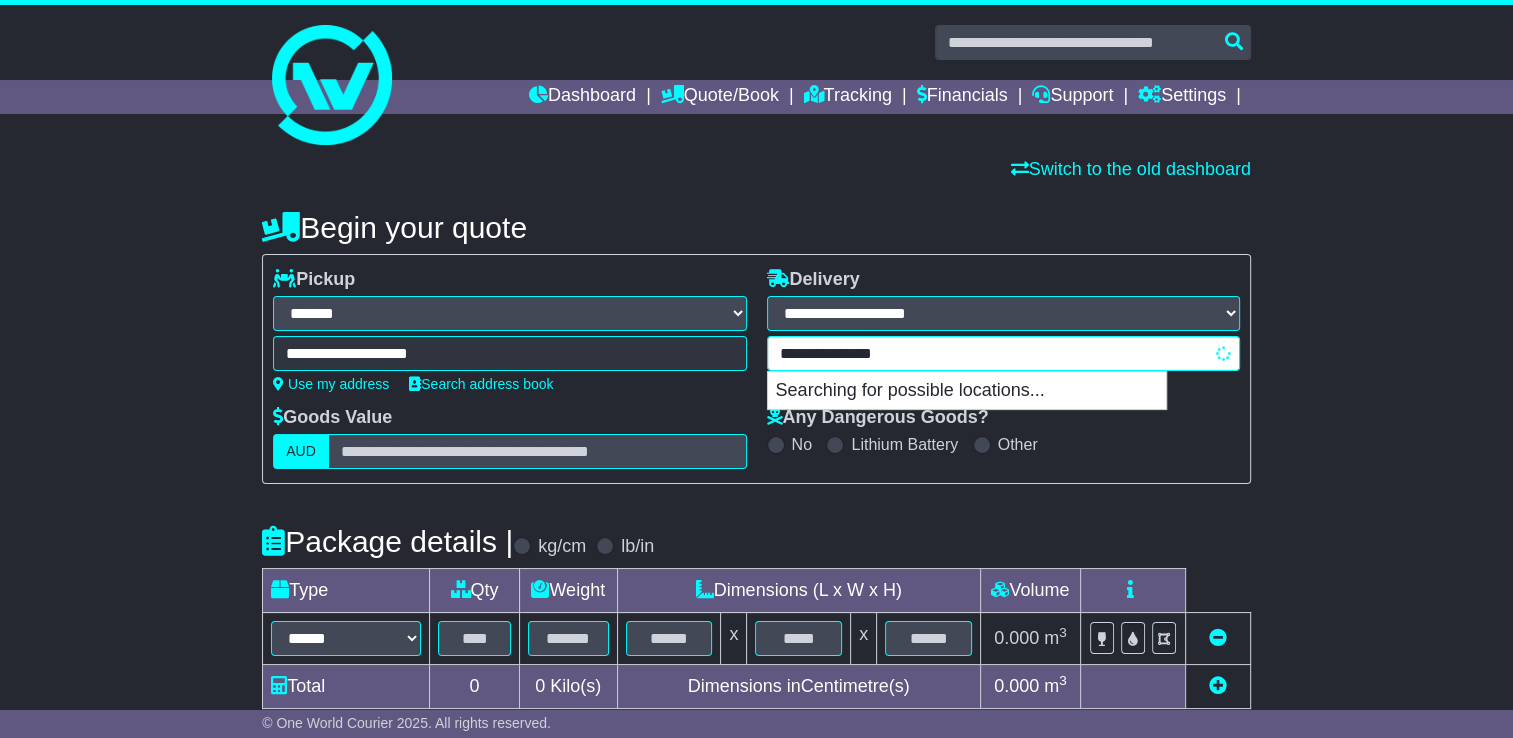 type on "**********" 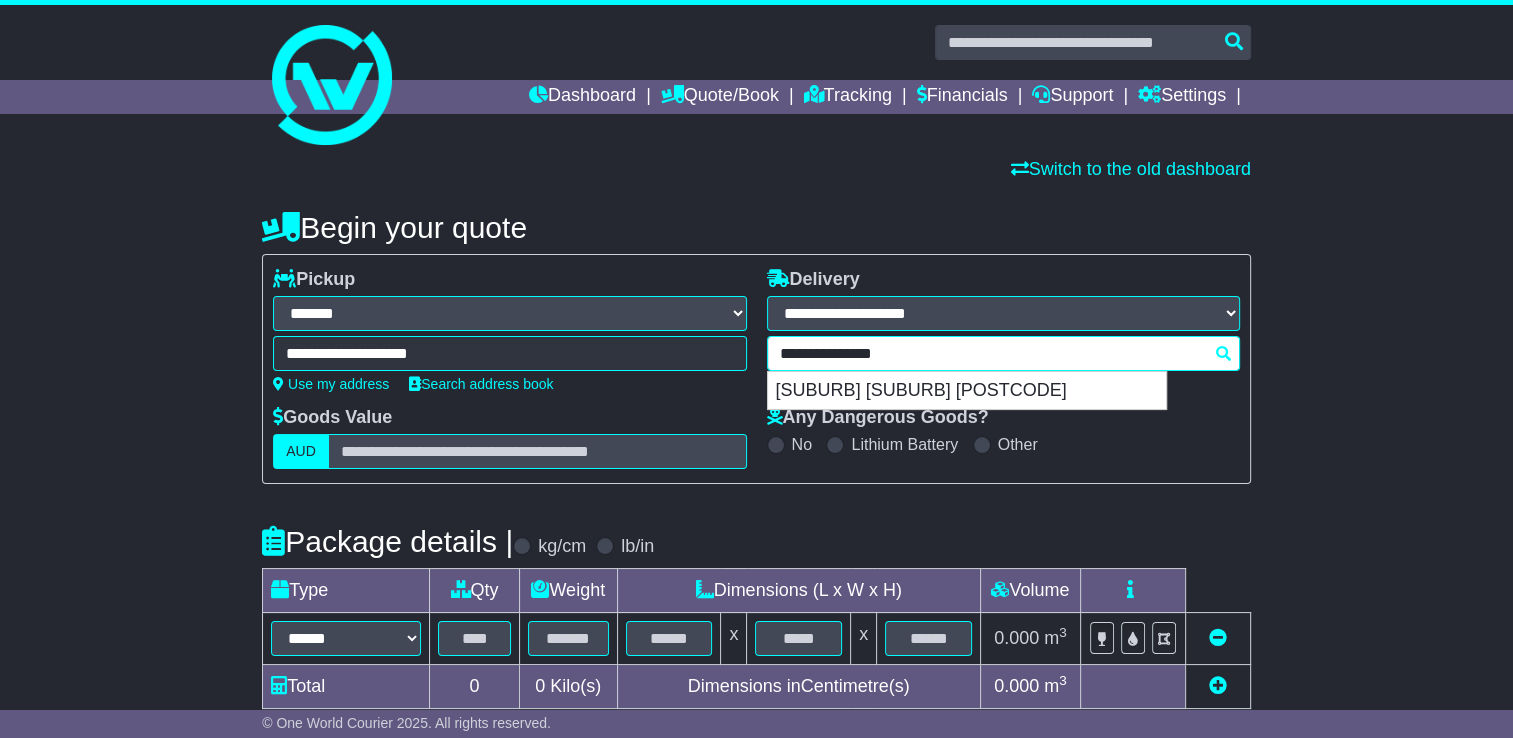 type 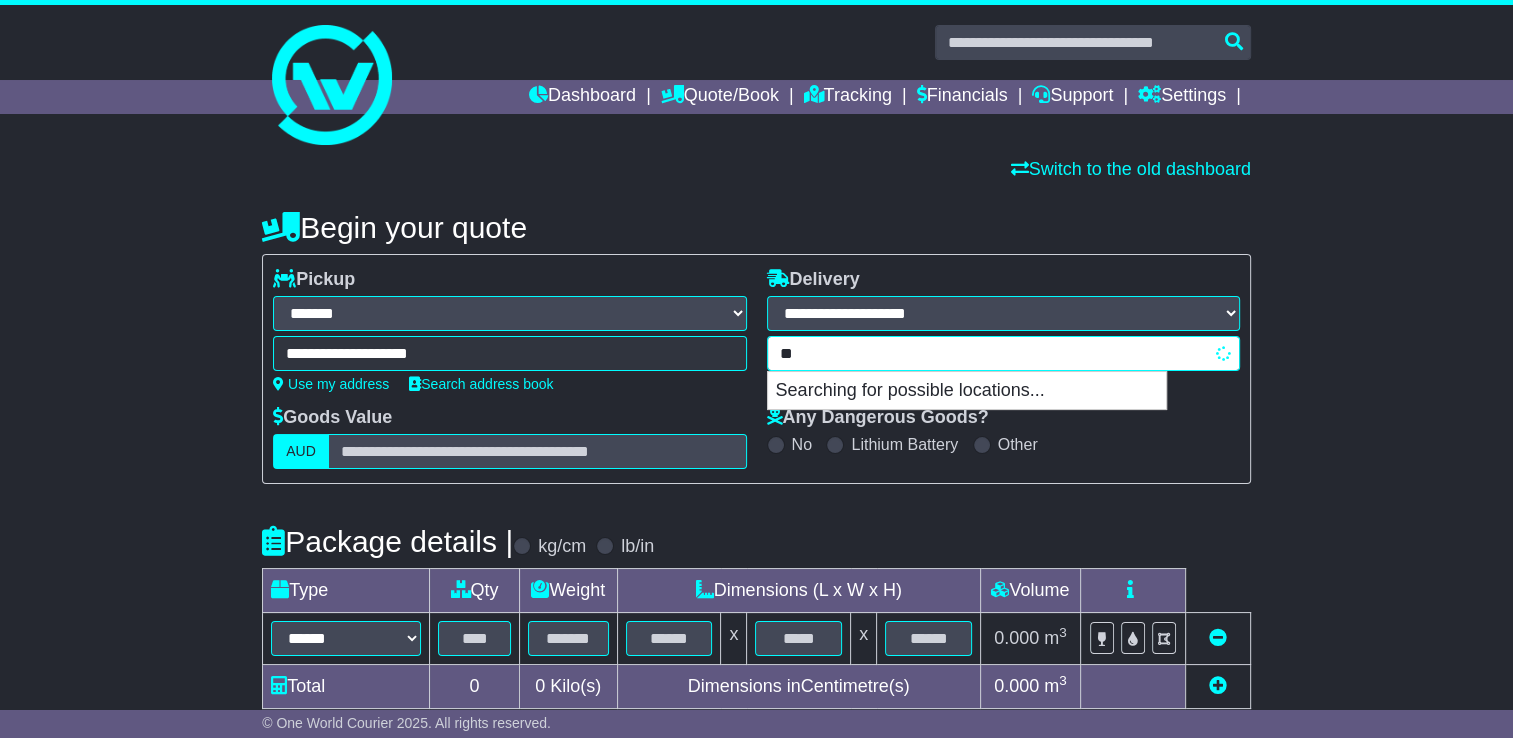 type on "*" 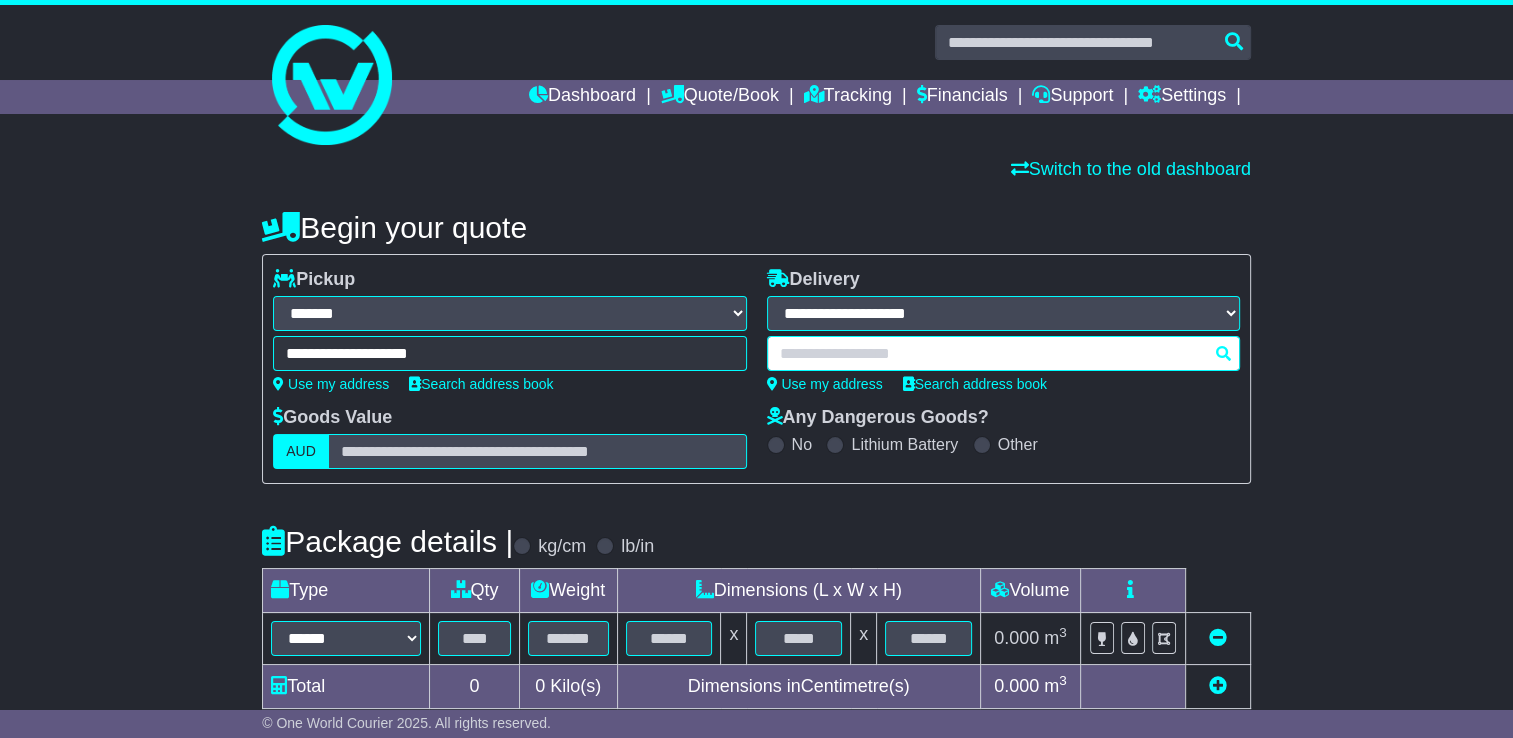 paste on "**********" 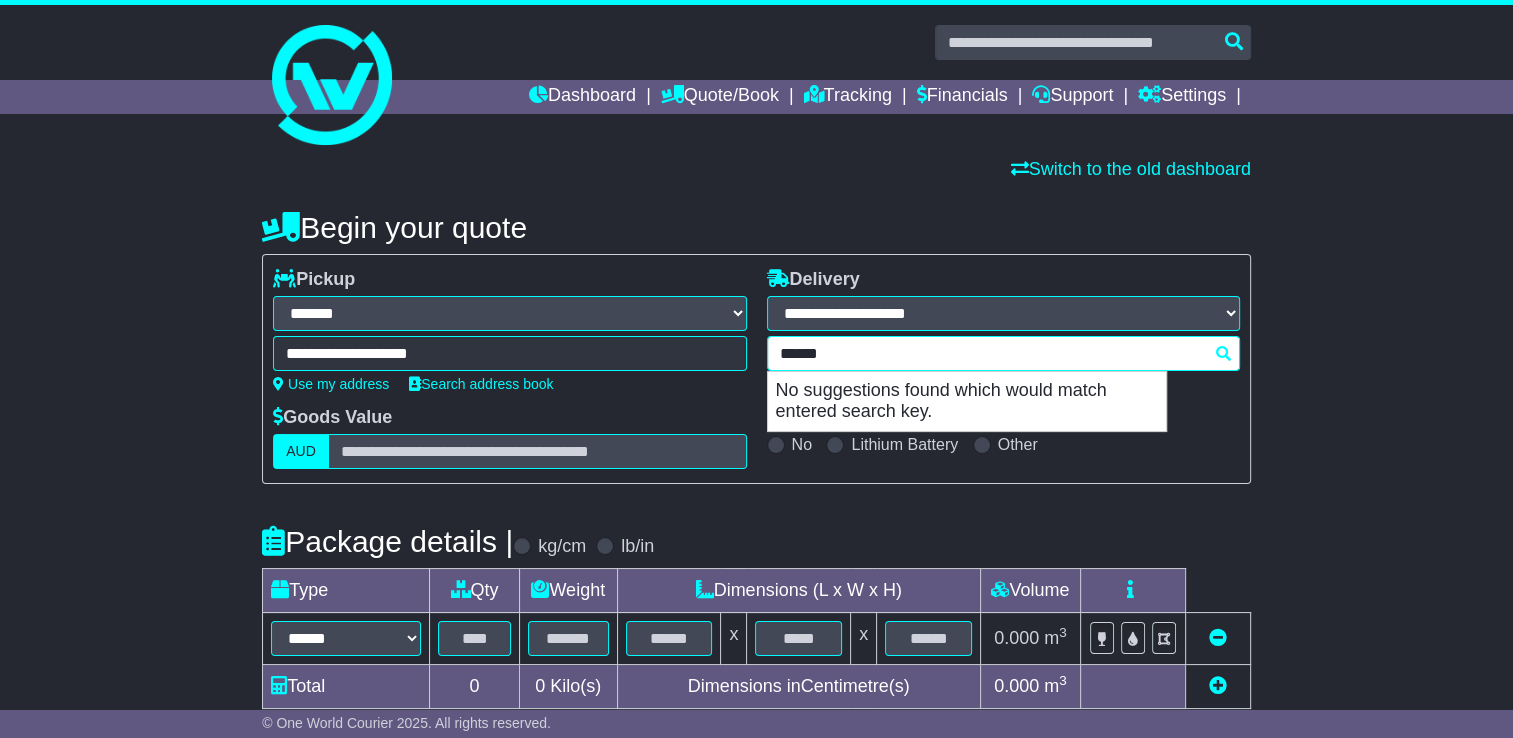 type on "*****" 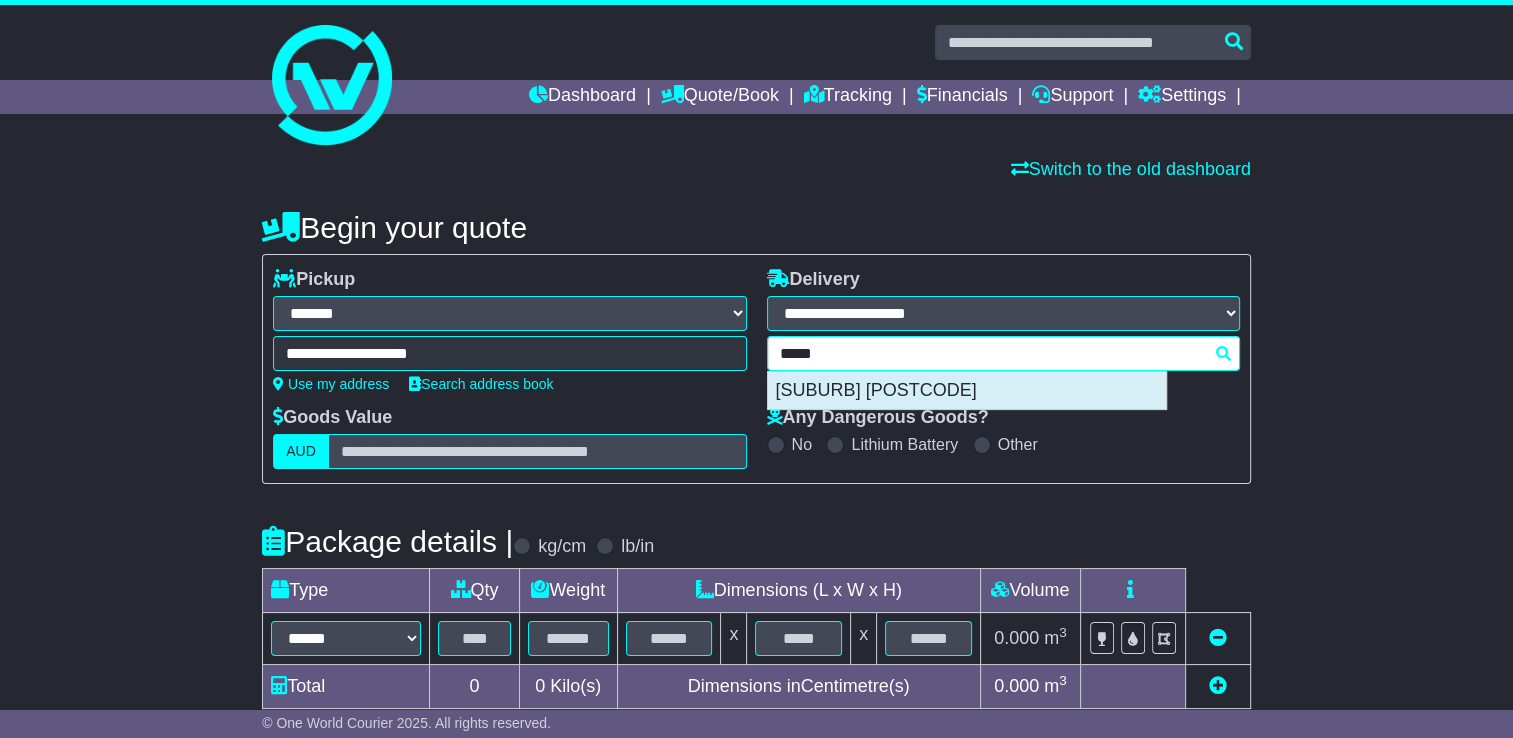 click on "GREENFIELD 46140" at bounding box center [967, 391] 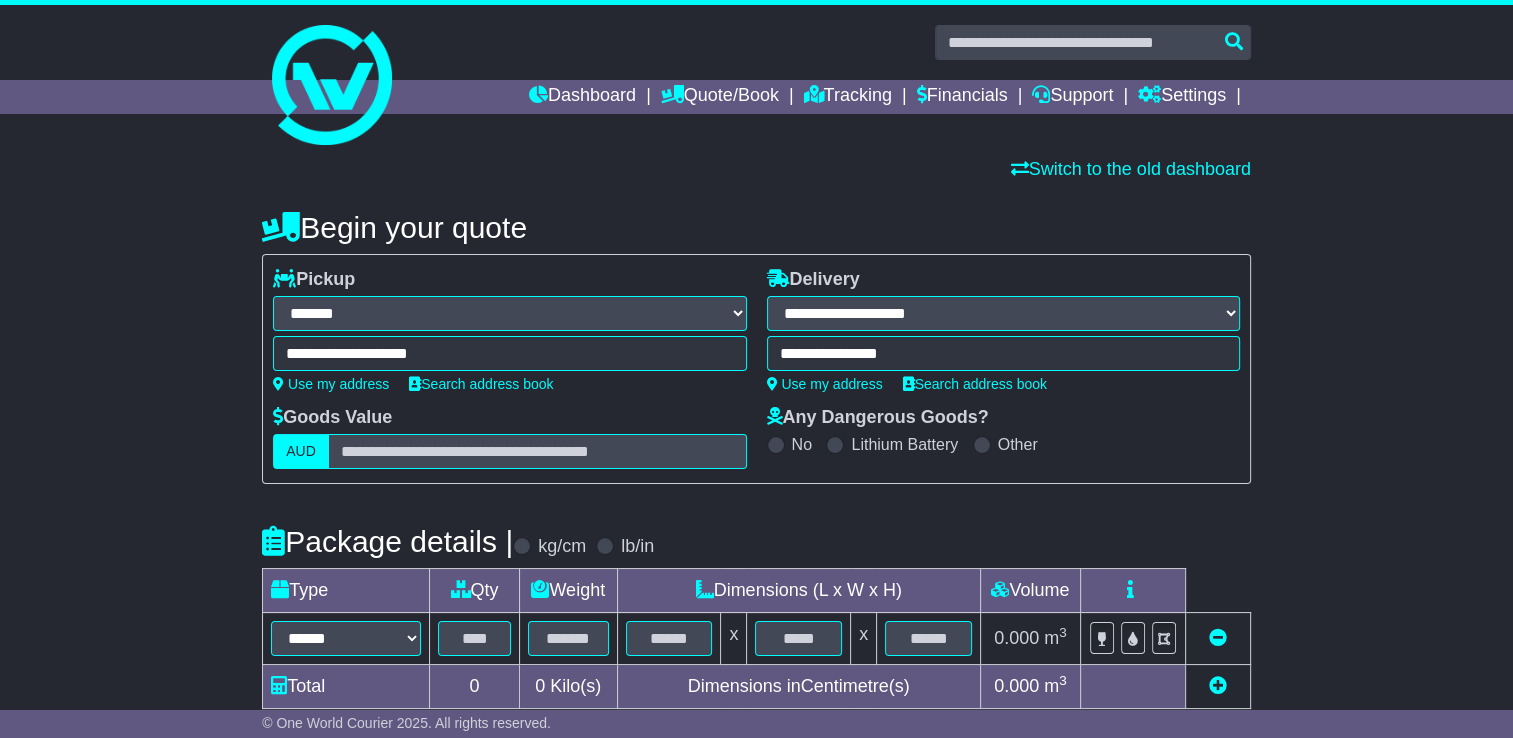 type on "**********" 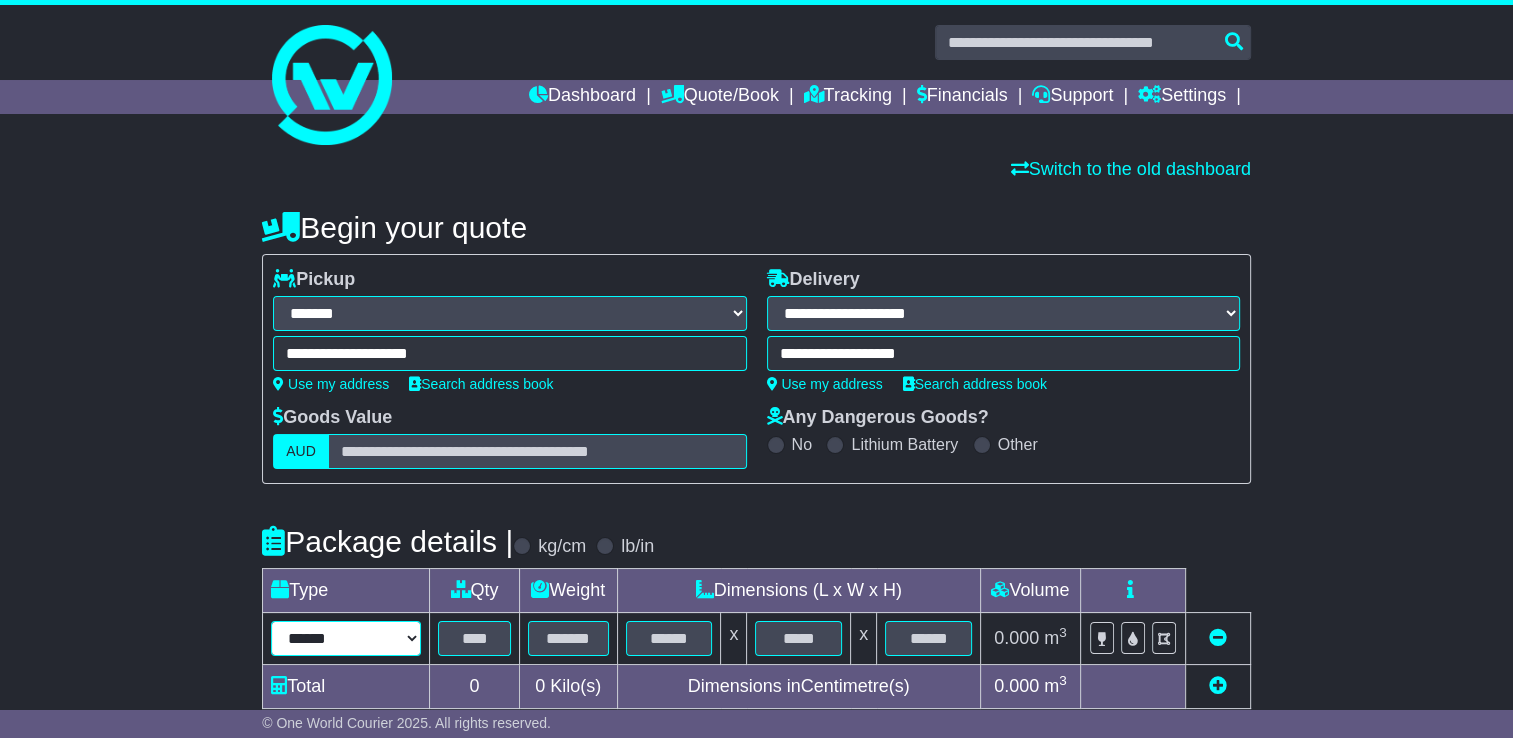 click on "****** ****** *** ******** ***** **** **** ****** *** *******" at bounding box center [346, 638] 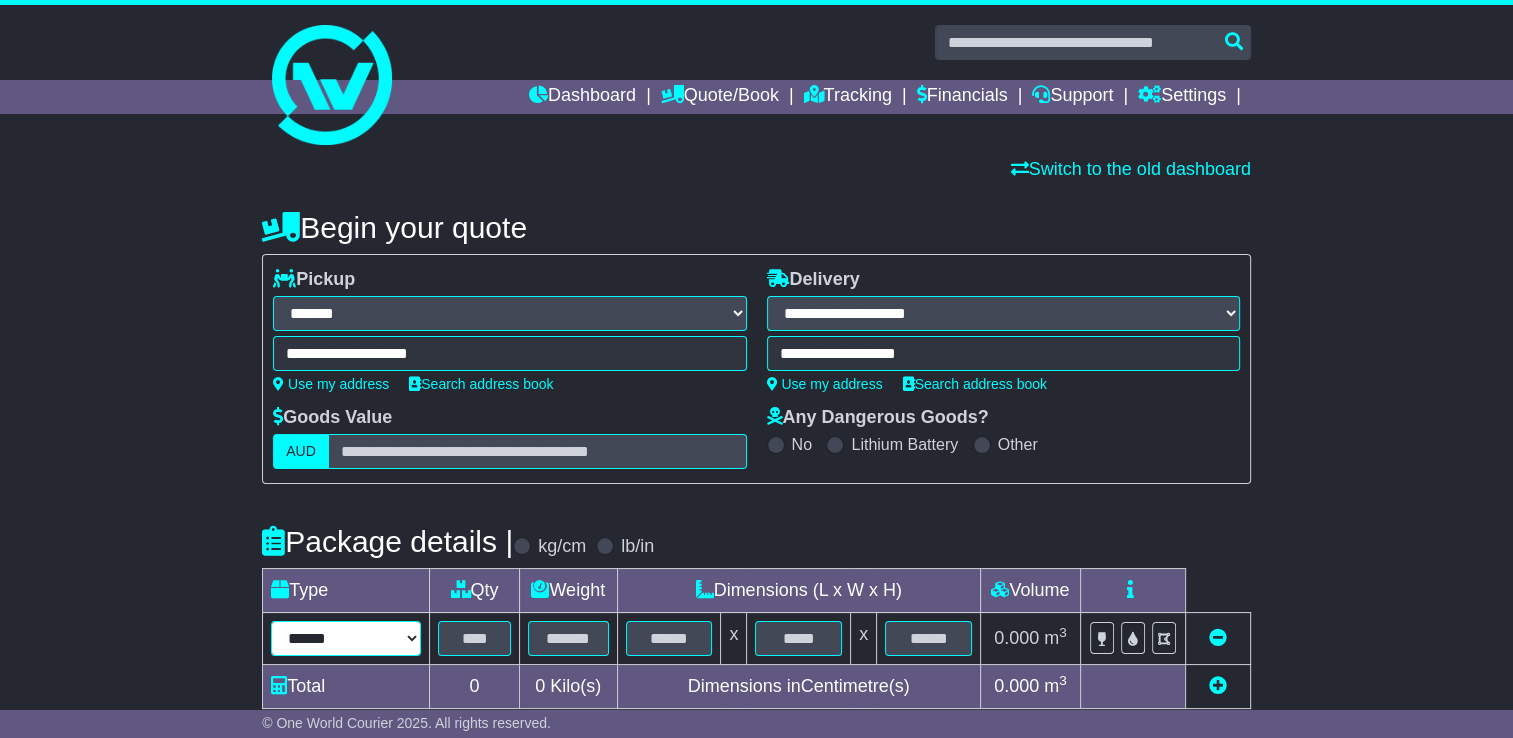 select on "*****" 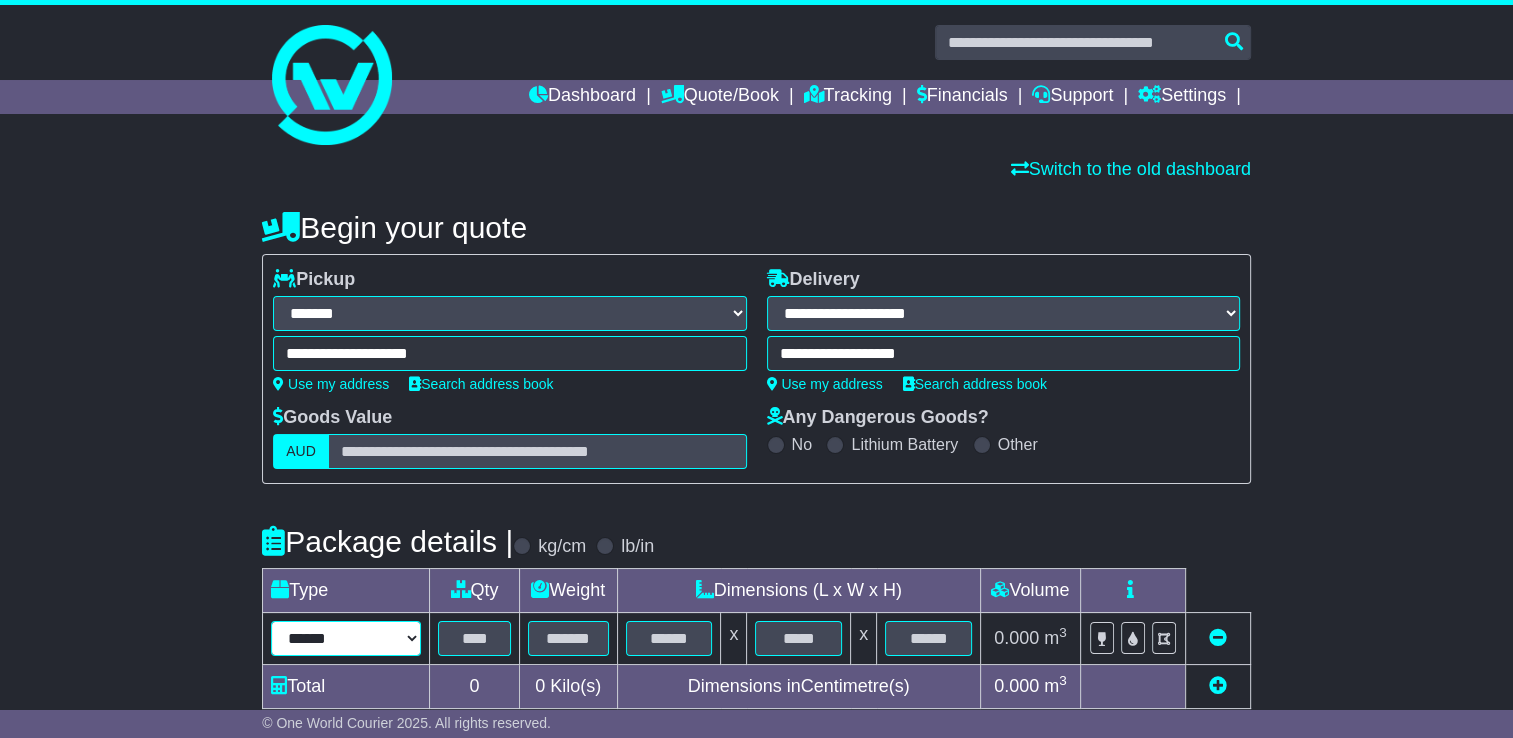 click on "****** ****** *** ******** ***** **** **** ****** *** *******" at bounding box center (346, 638) 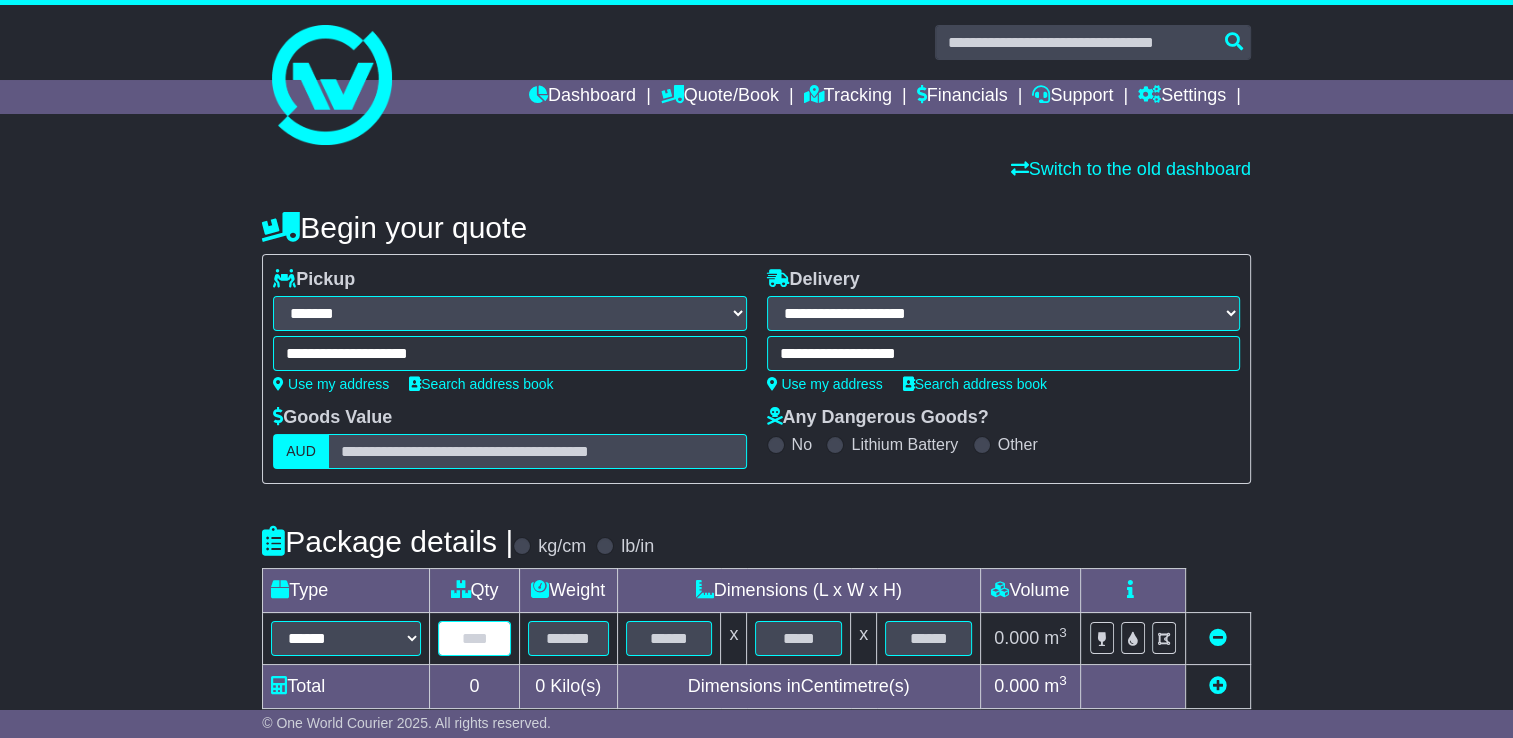 click at bounding box center (474, 638) 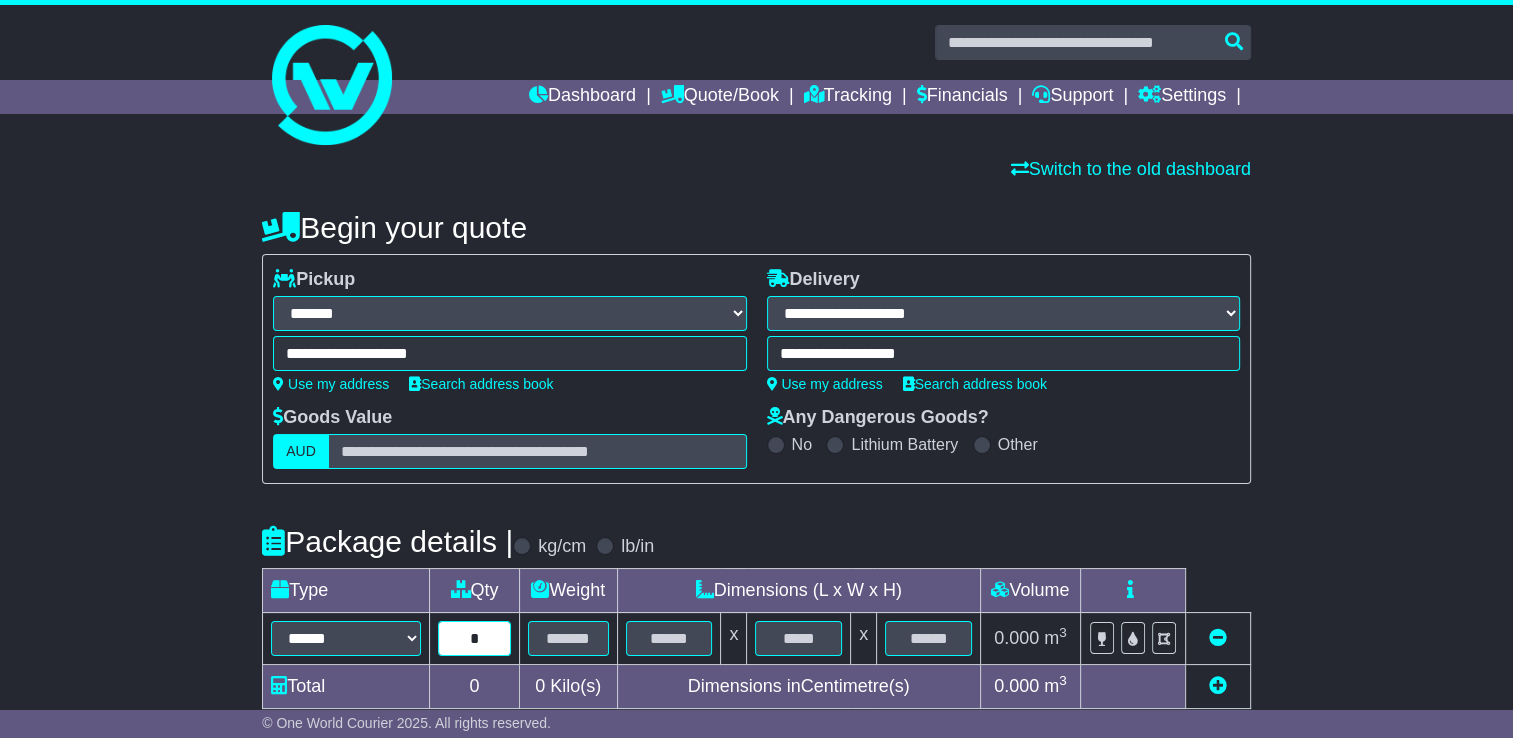 type on "*" 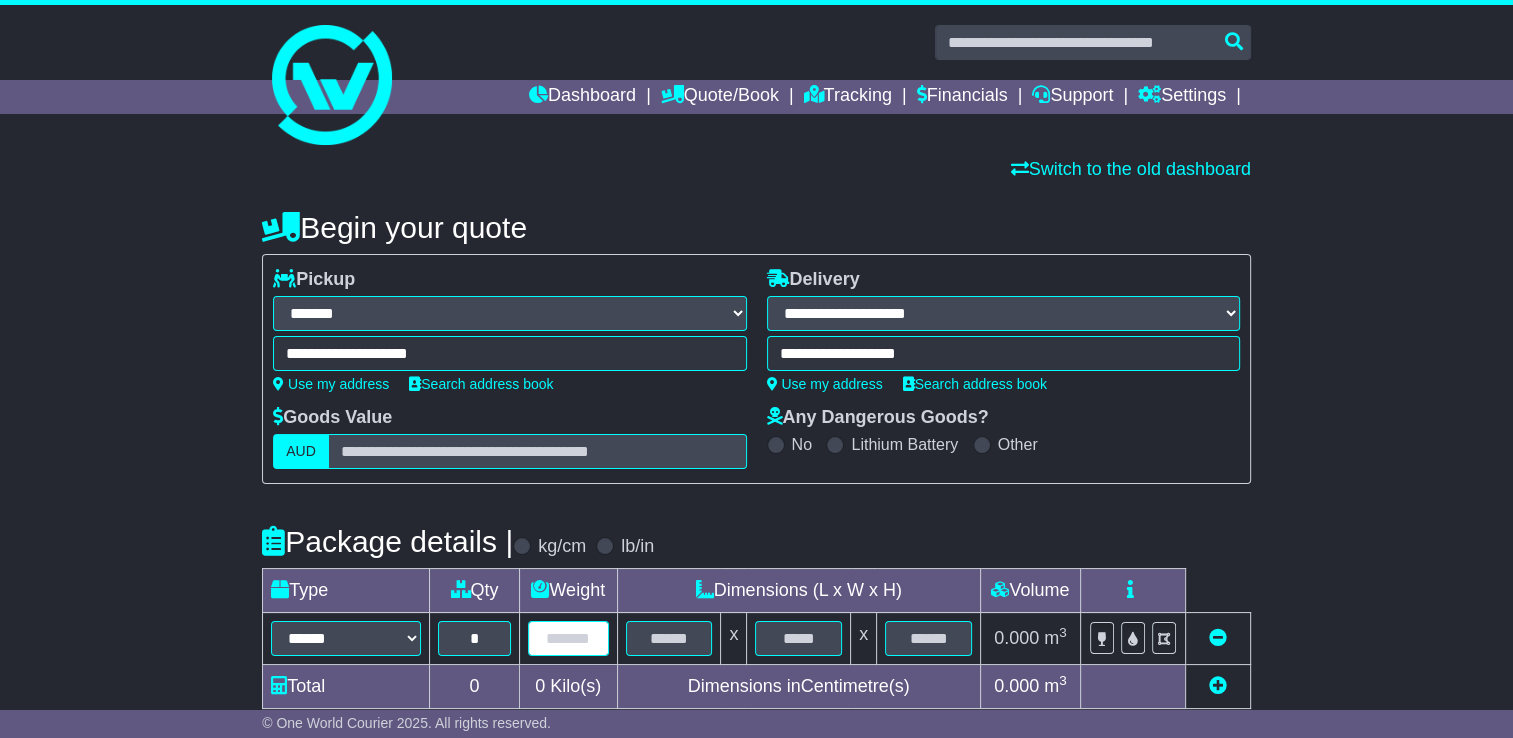 click at bounding box center [568, 638] 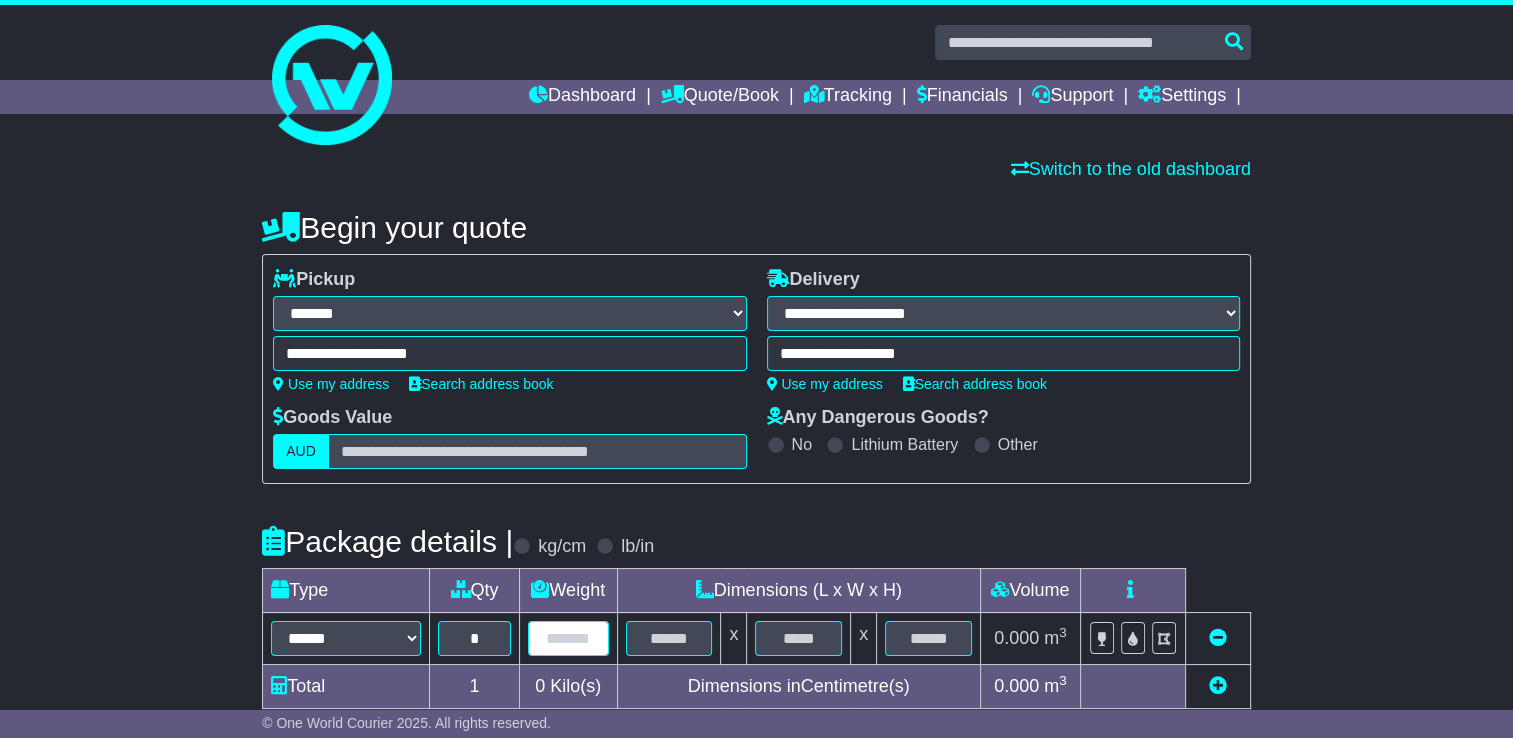 type on "*" 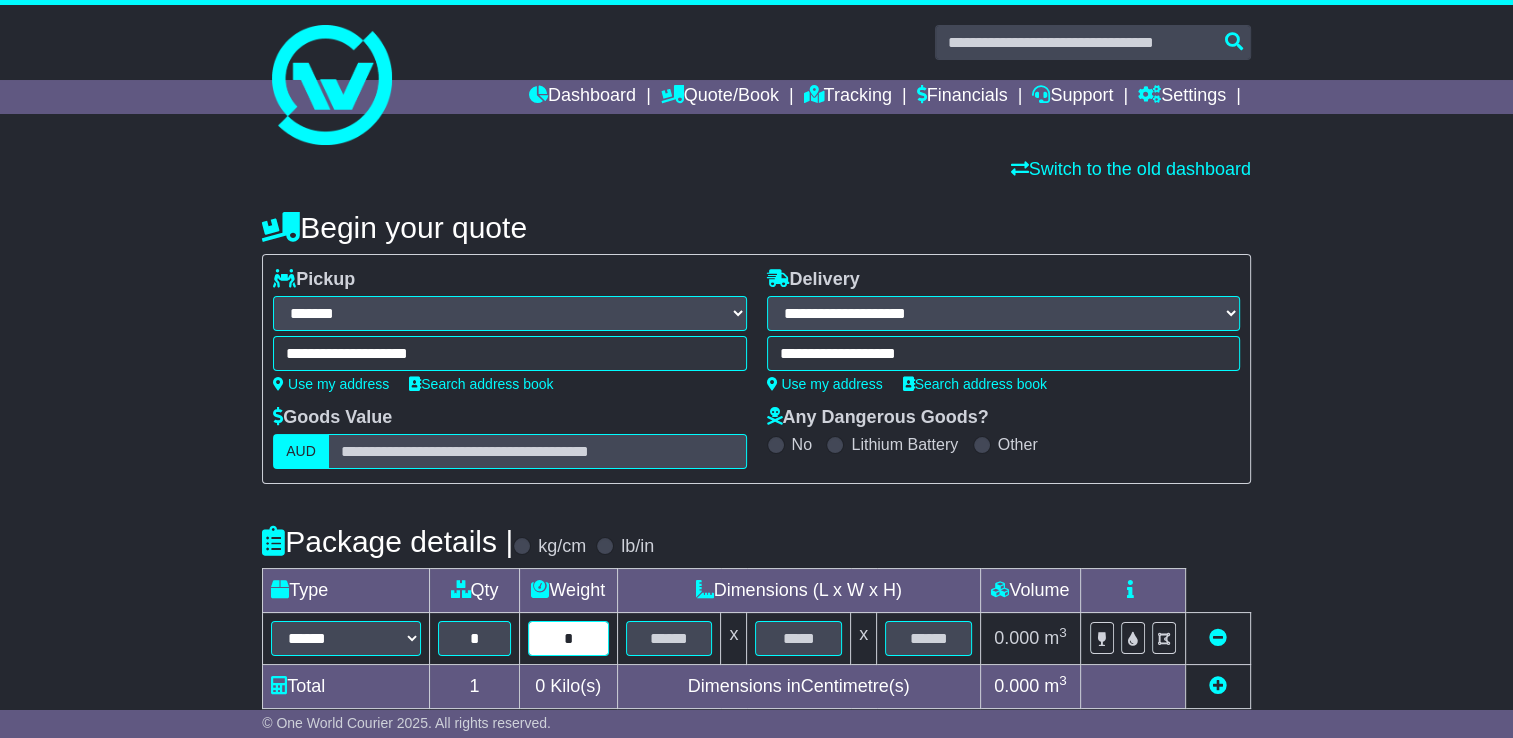 type on "*" 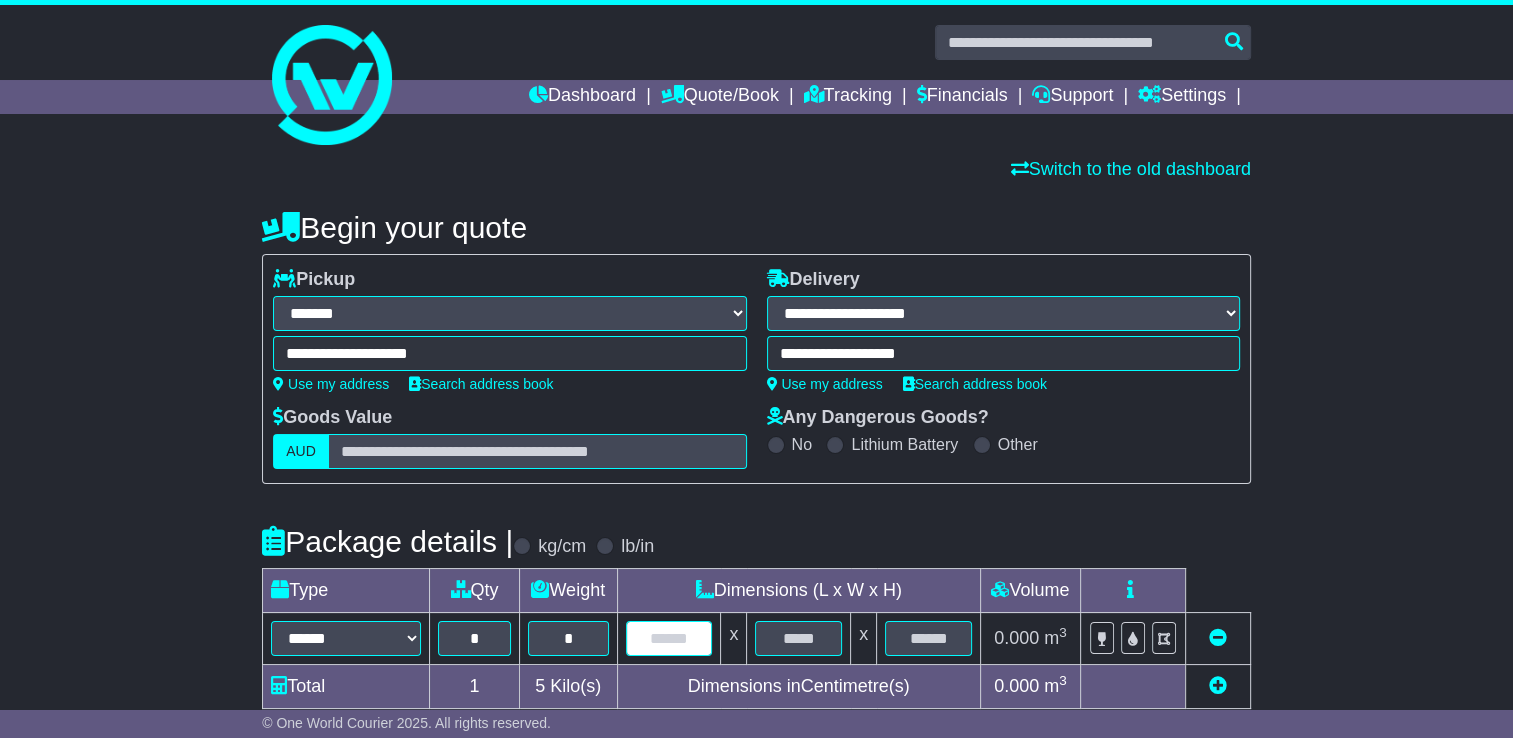 click at bounding box center (669, 638) 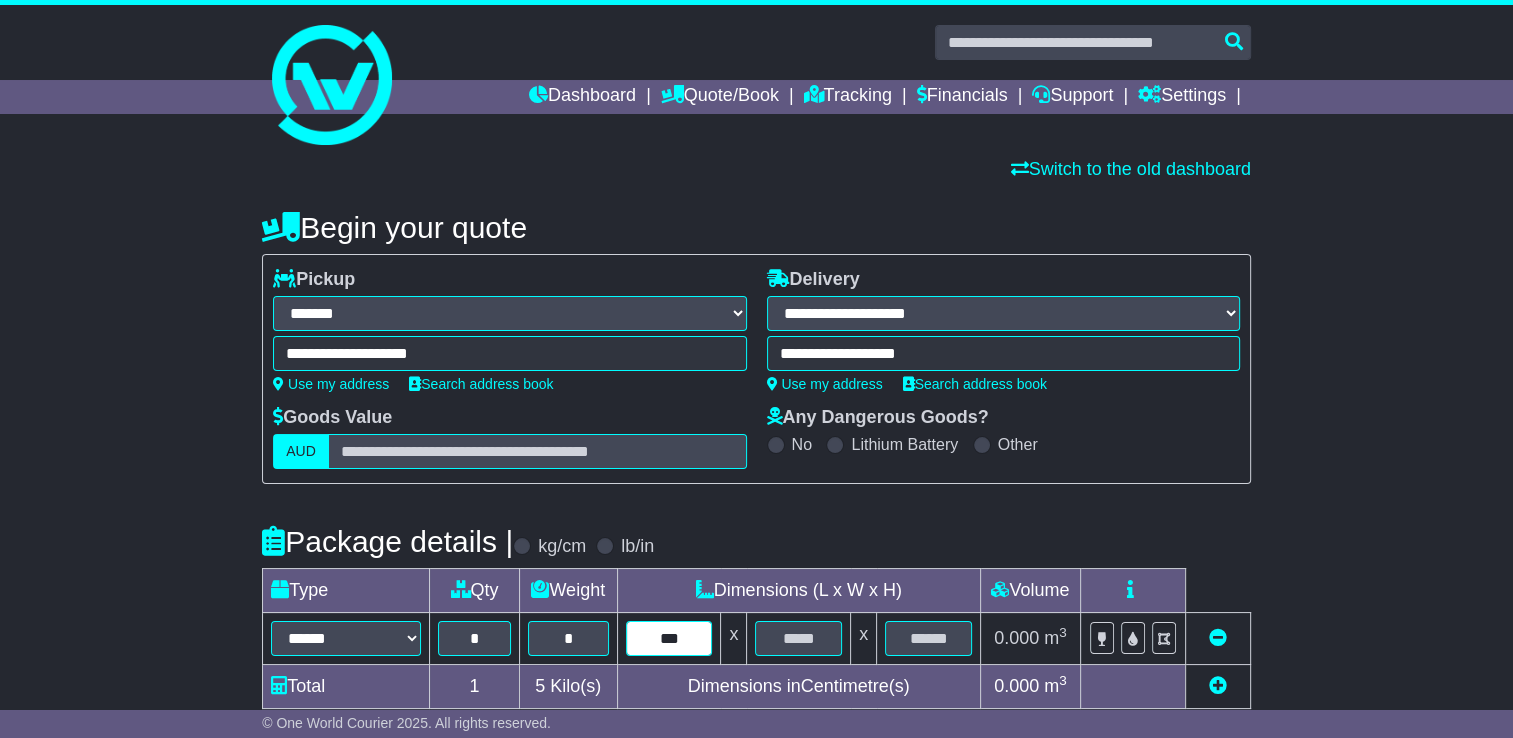 type on "***" 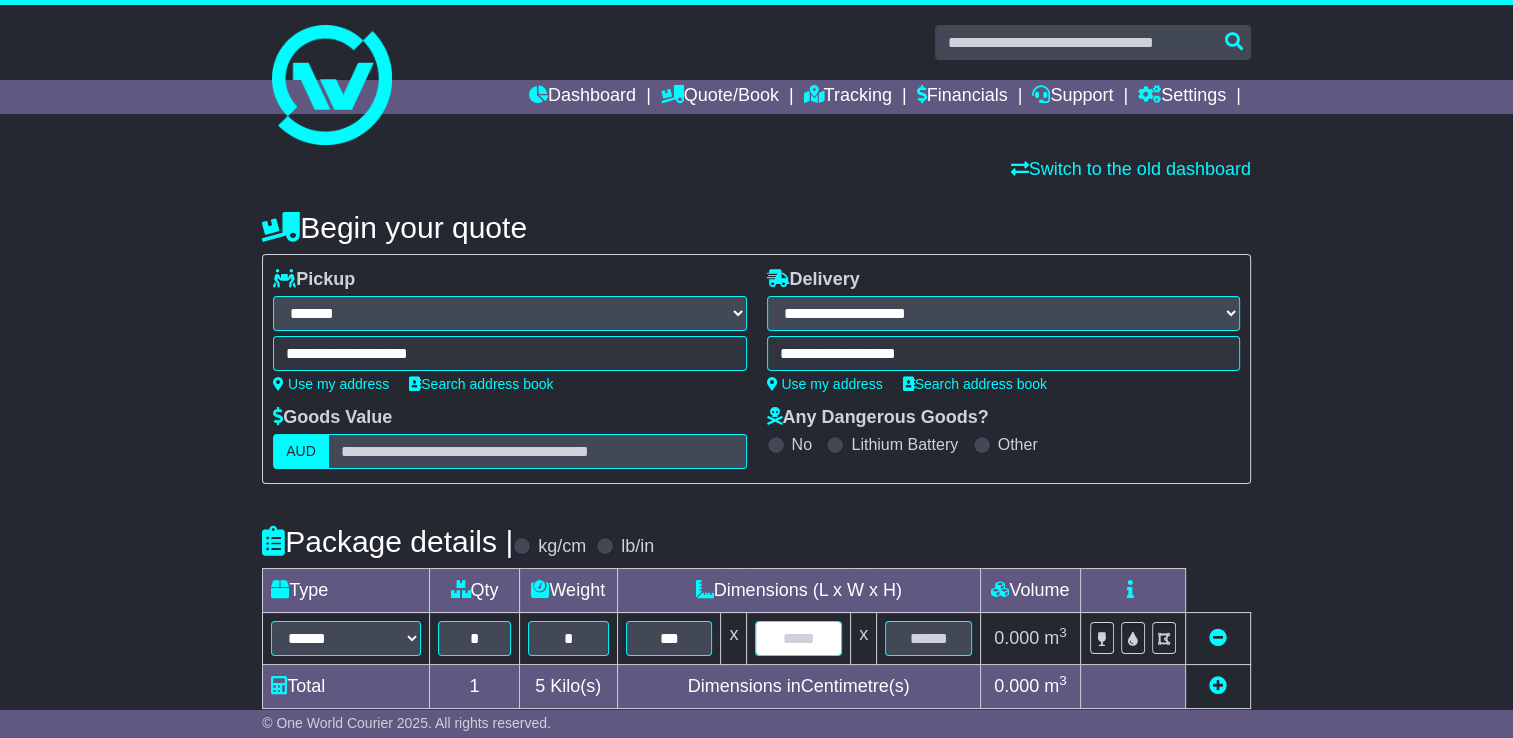 click at bounding box center [798, 638] 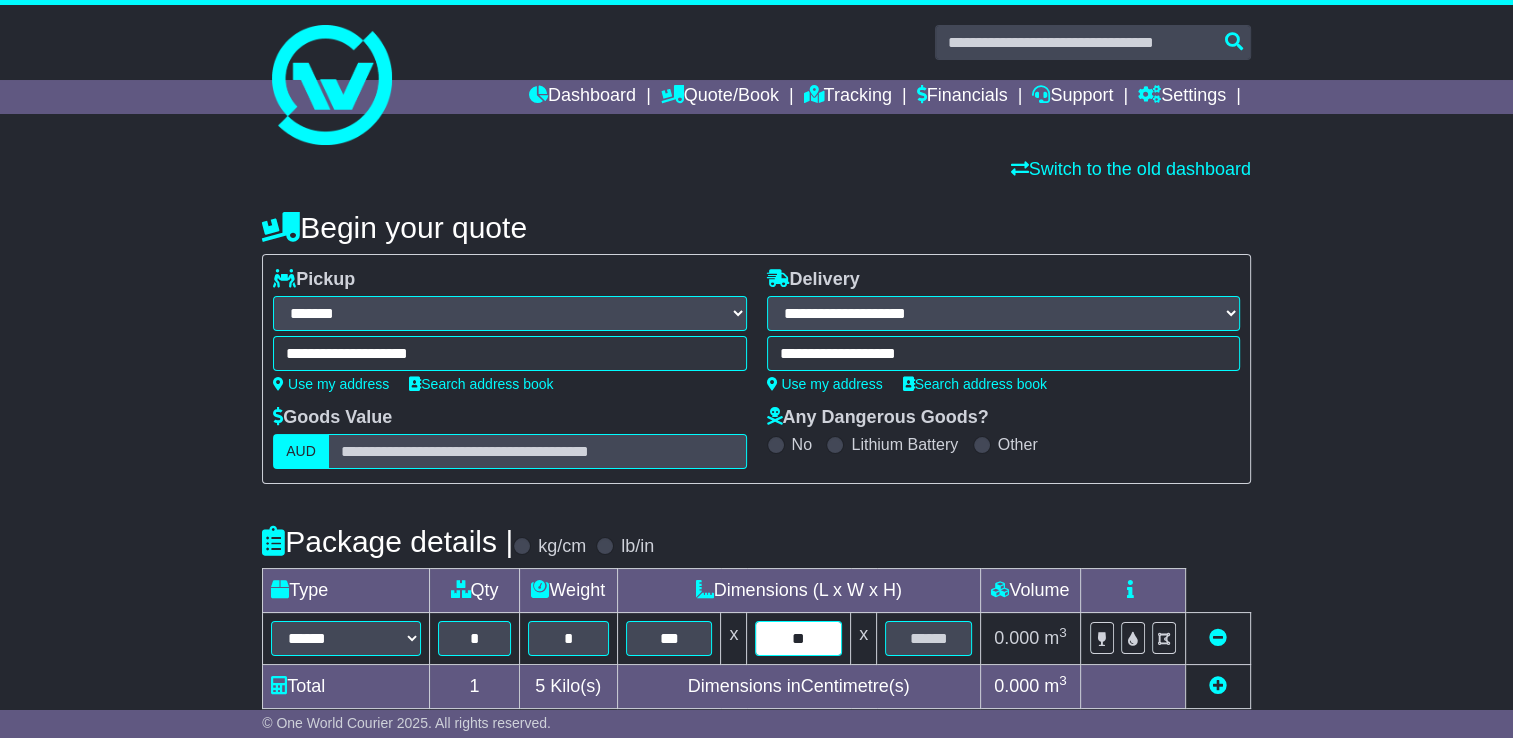 type on "**" 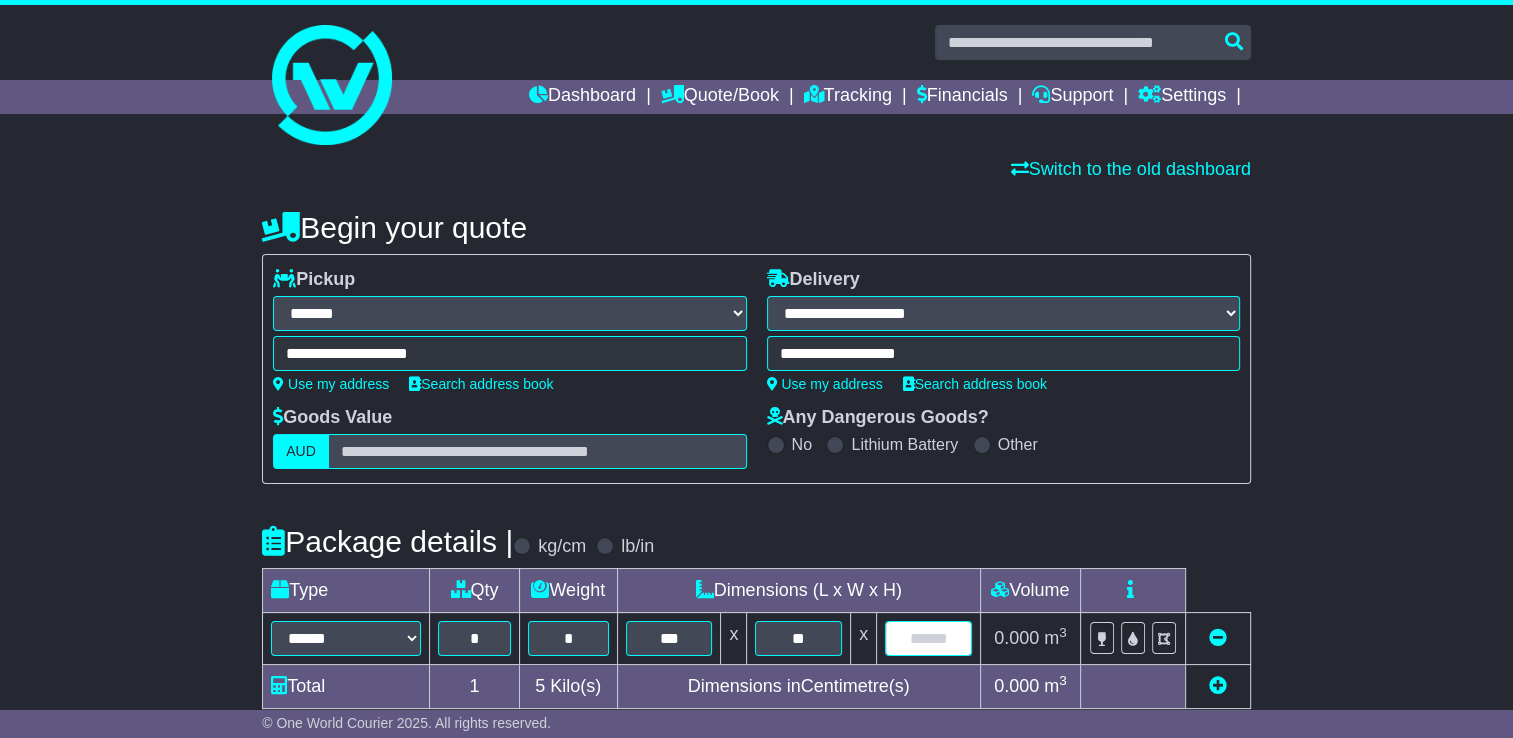 click at bounding box center (928, 638) 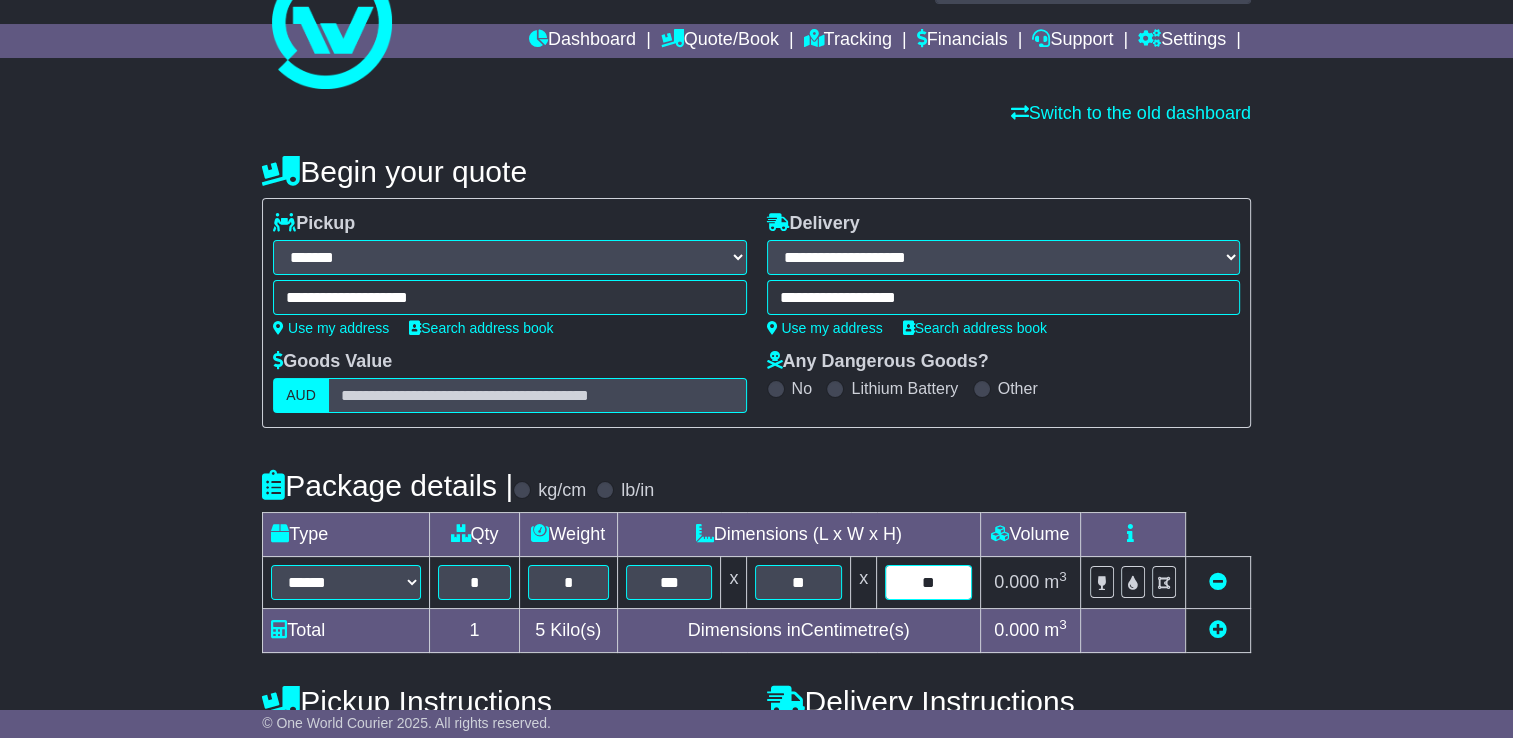 scroll, scrollTop: 100, scrollLeft: 0, axis: vertical 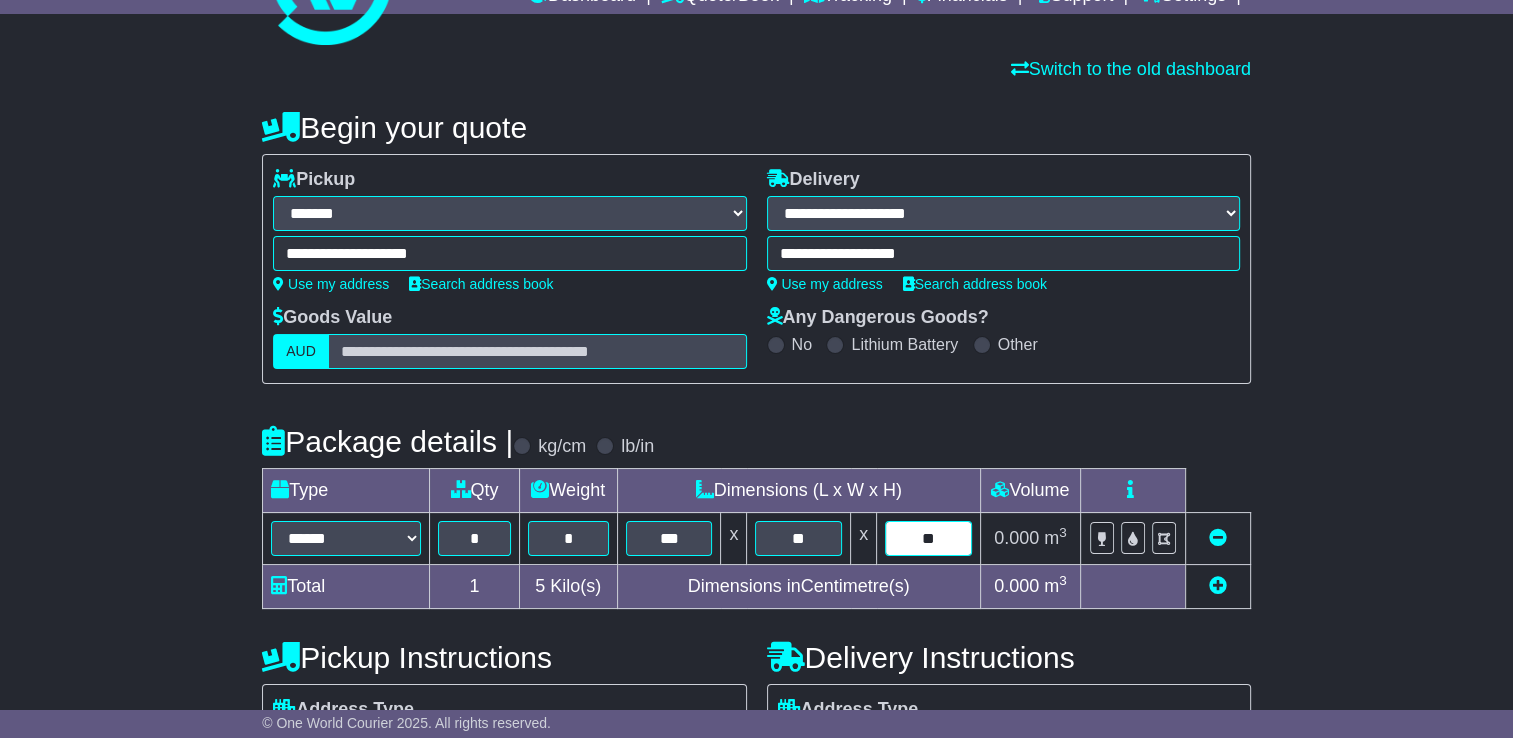 type on "**" 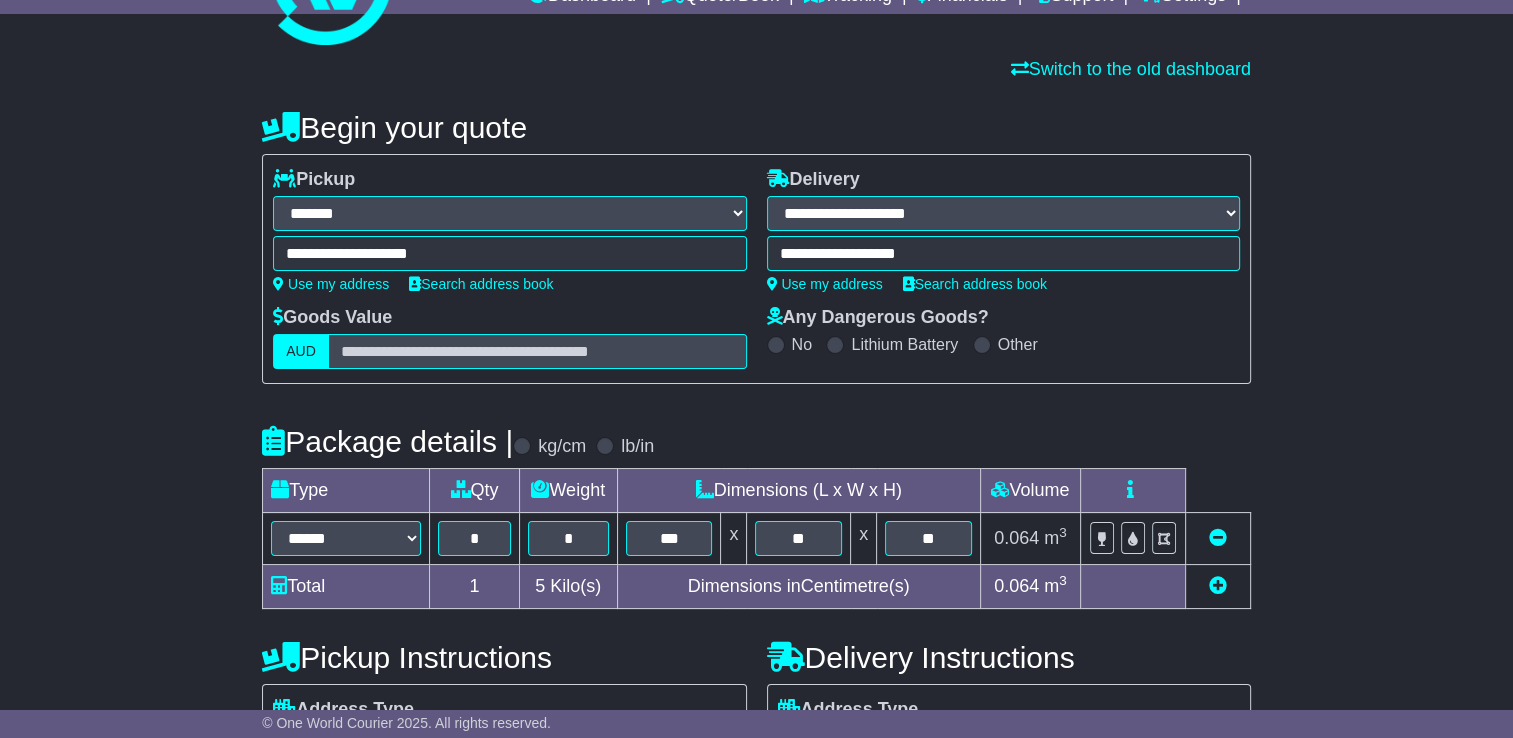 click on "**********" at bounding box center [756, 524] 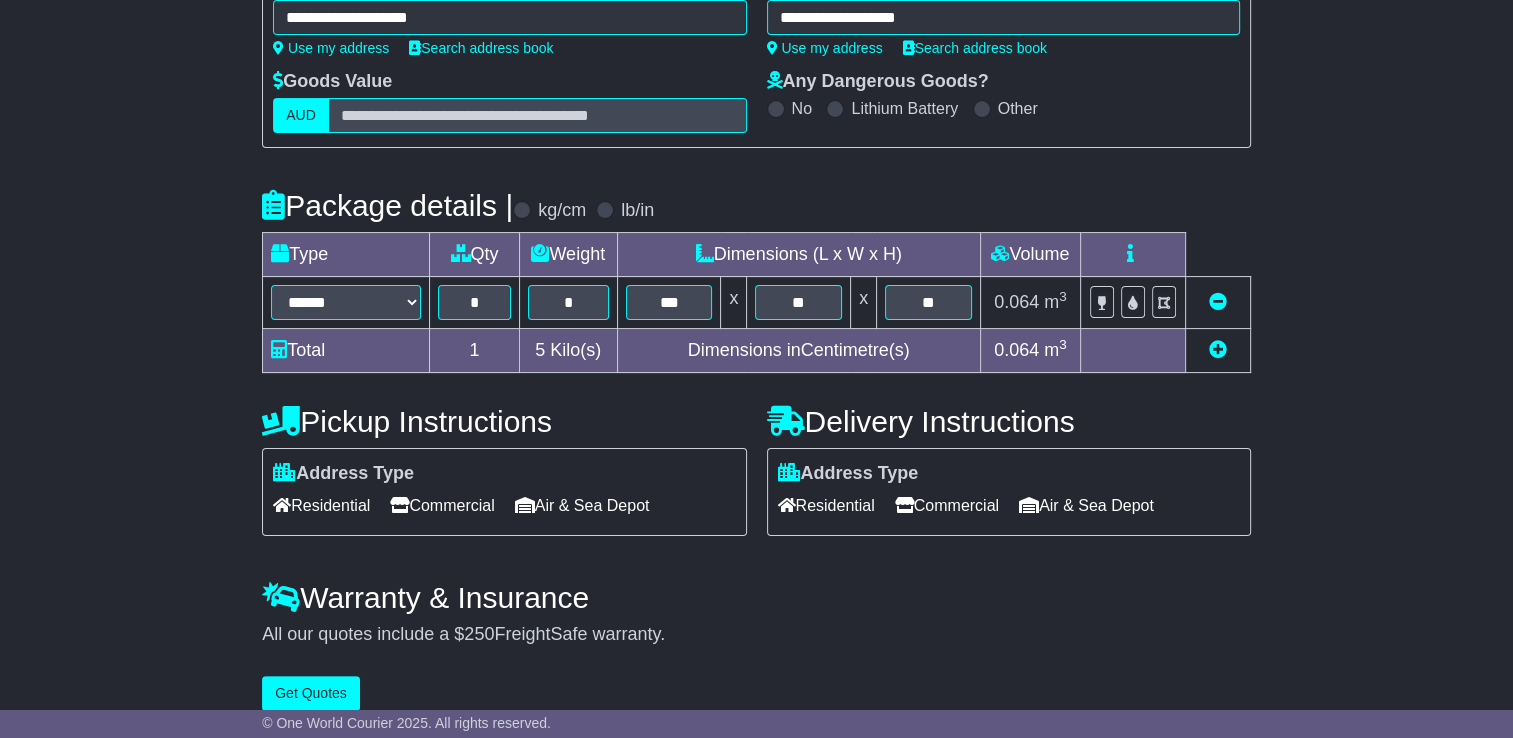 scroll, scrollTop: 356, scrollLeft: 0, axis: vertical 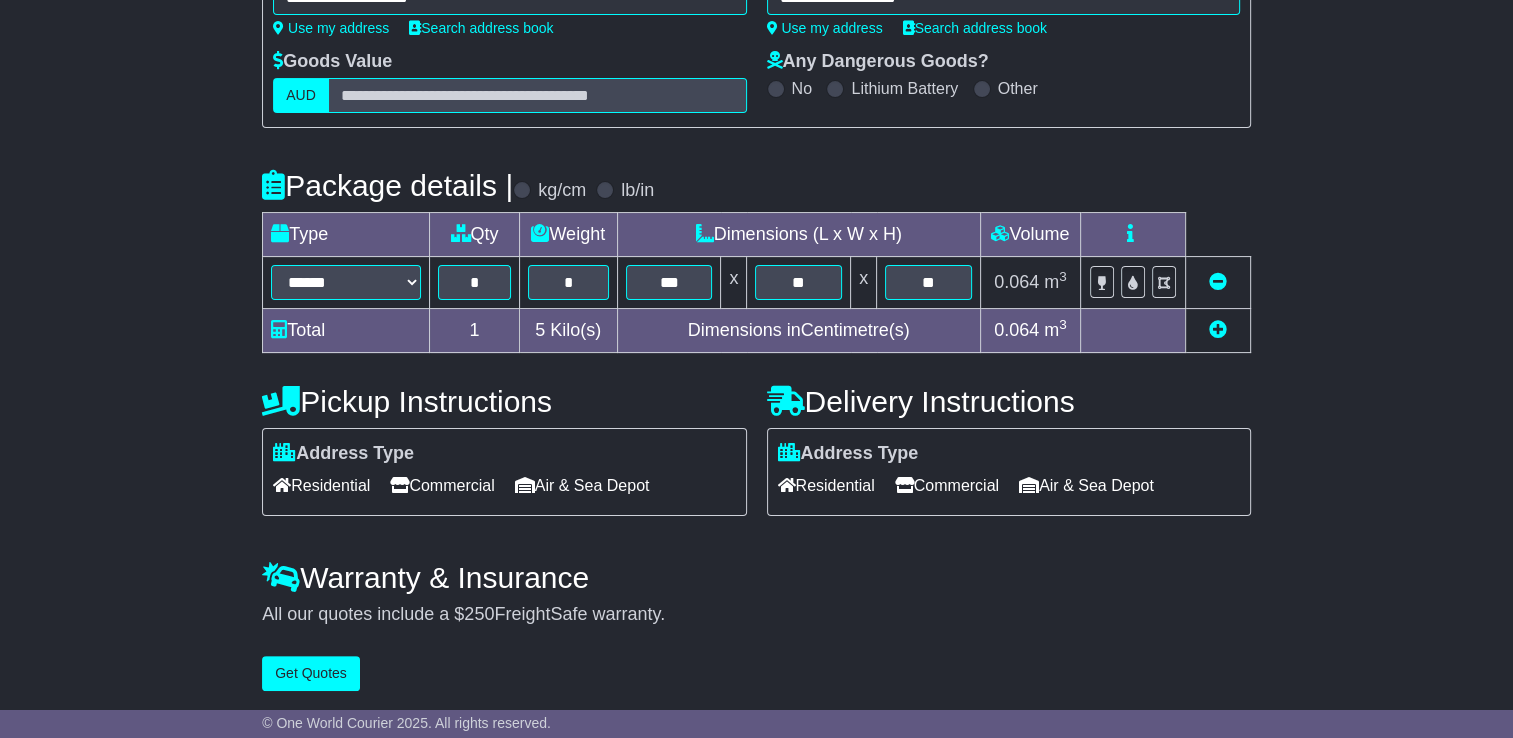 click on "Commercial" at bounding box center [442, 485] 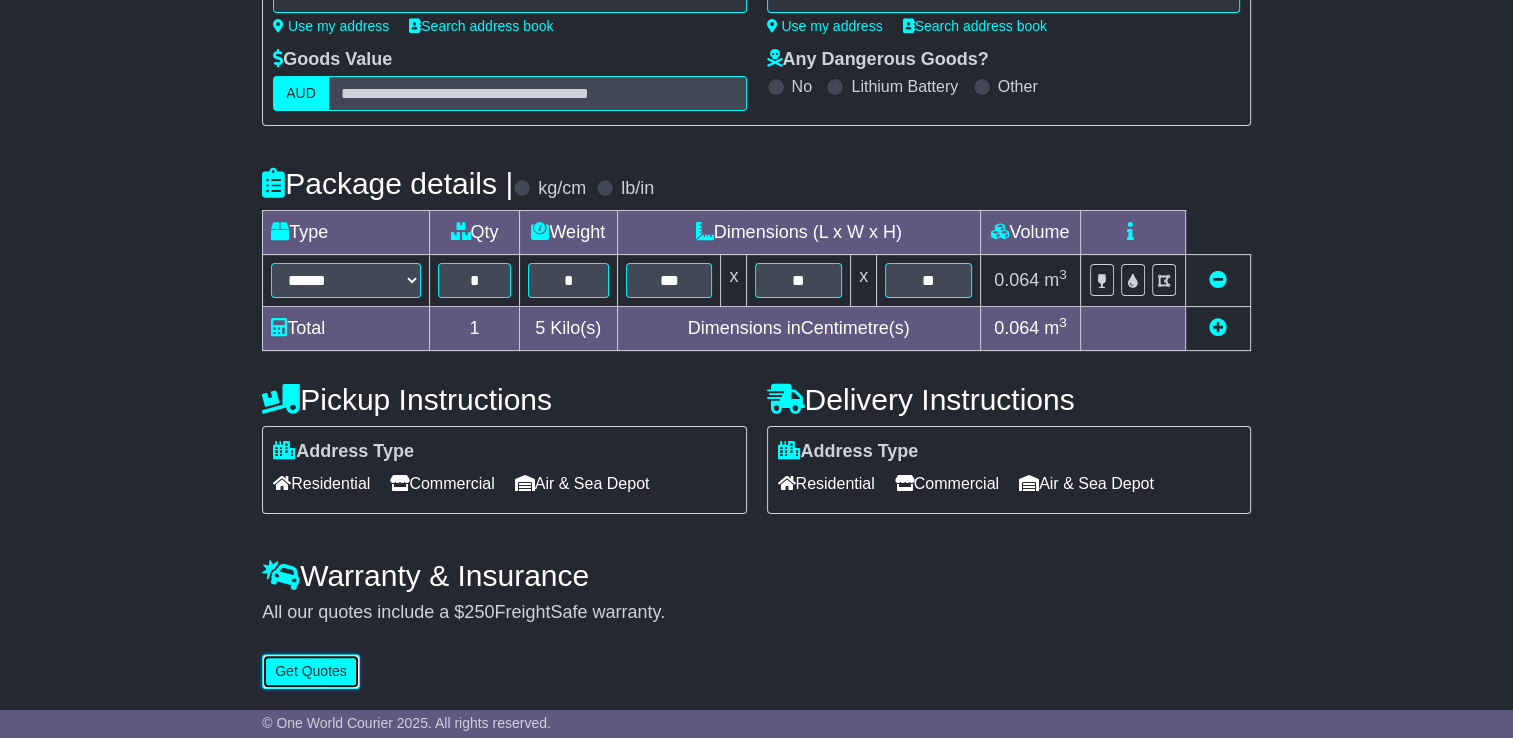 click on "Get Quotes" at bounding box center (311, 671) 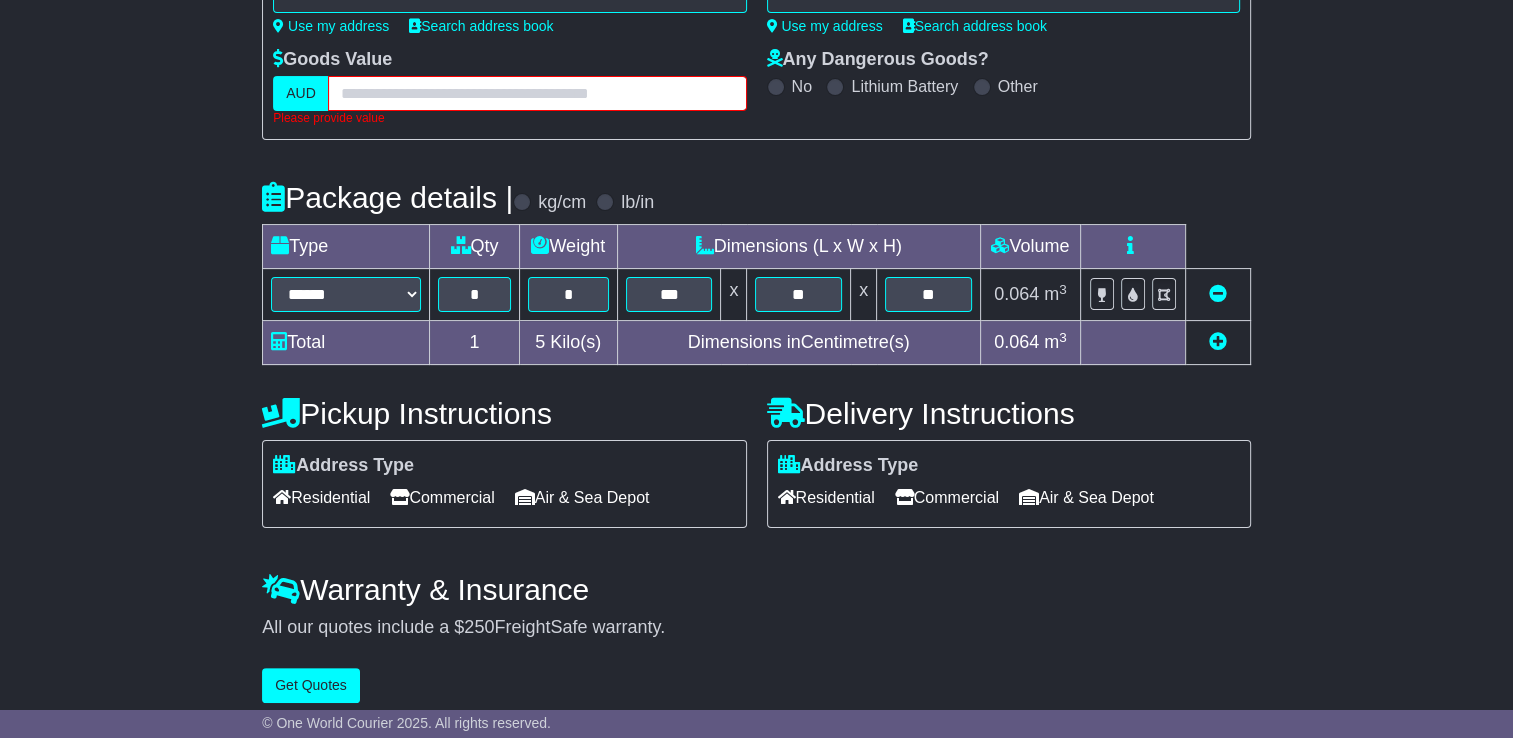 click at bounding box center (537, 93) 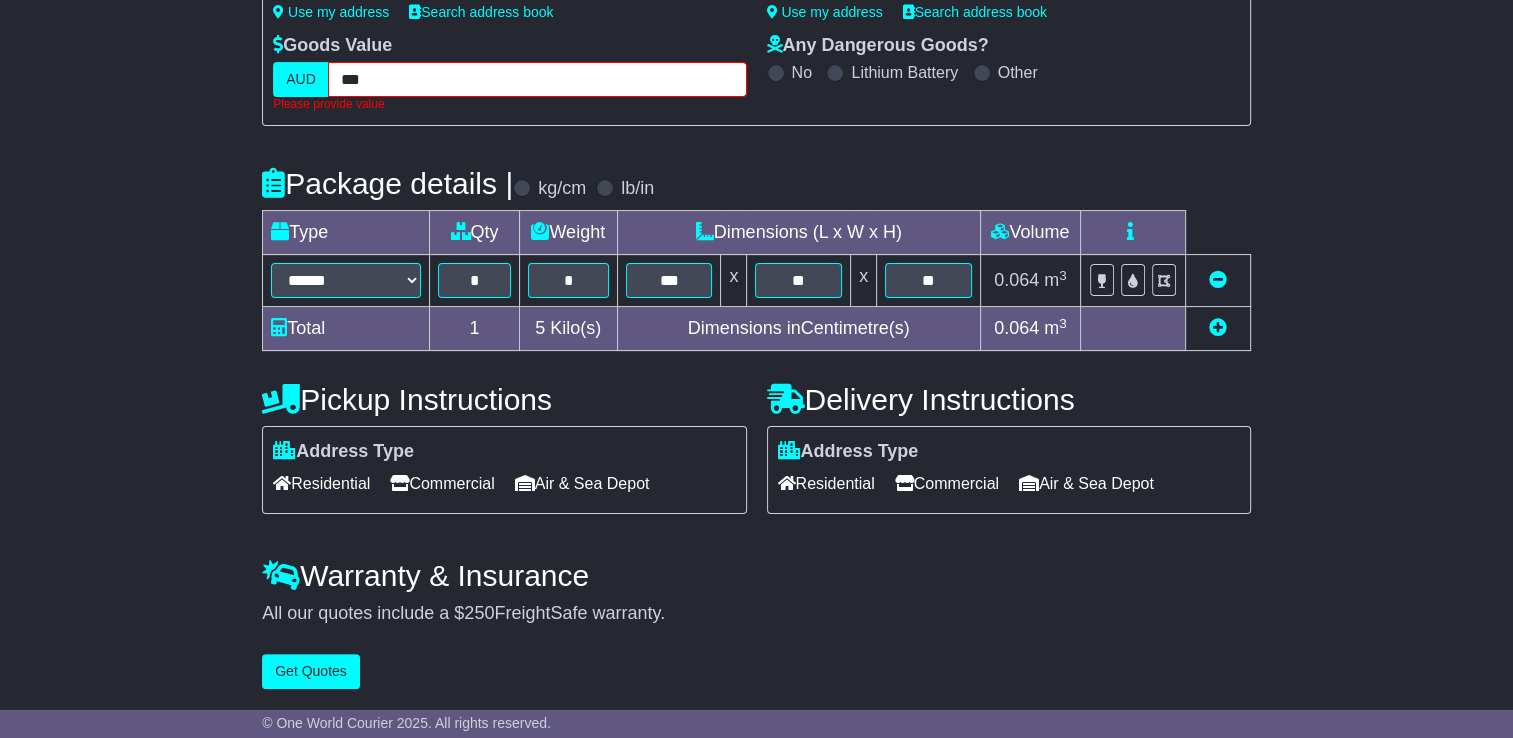 type on "***" 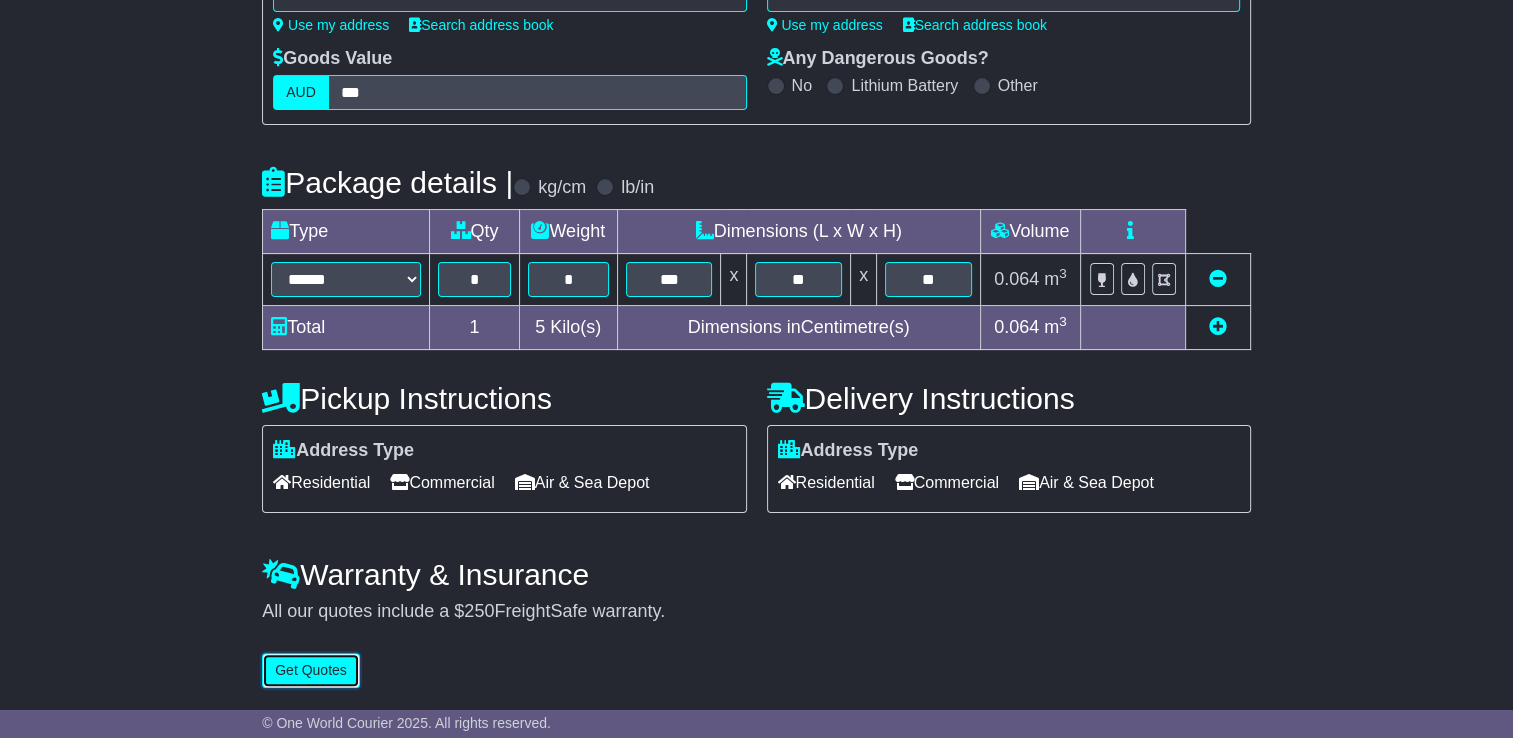 scroll, scrollTop: 358, scrollLeft: 0, axis: vertical 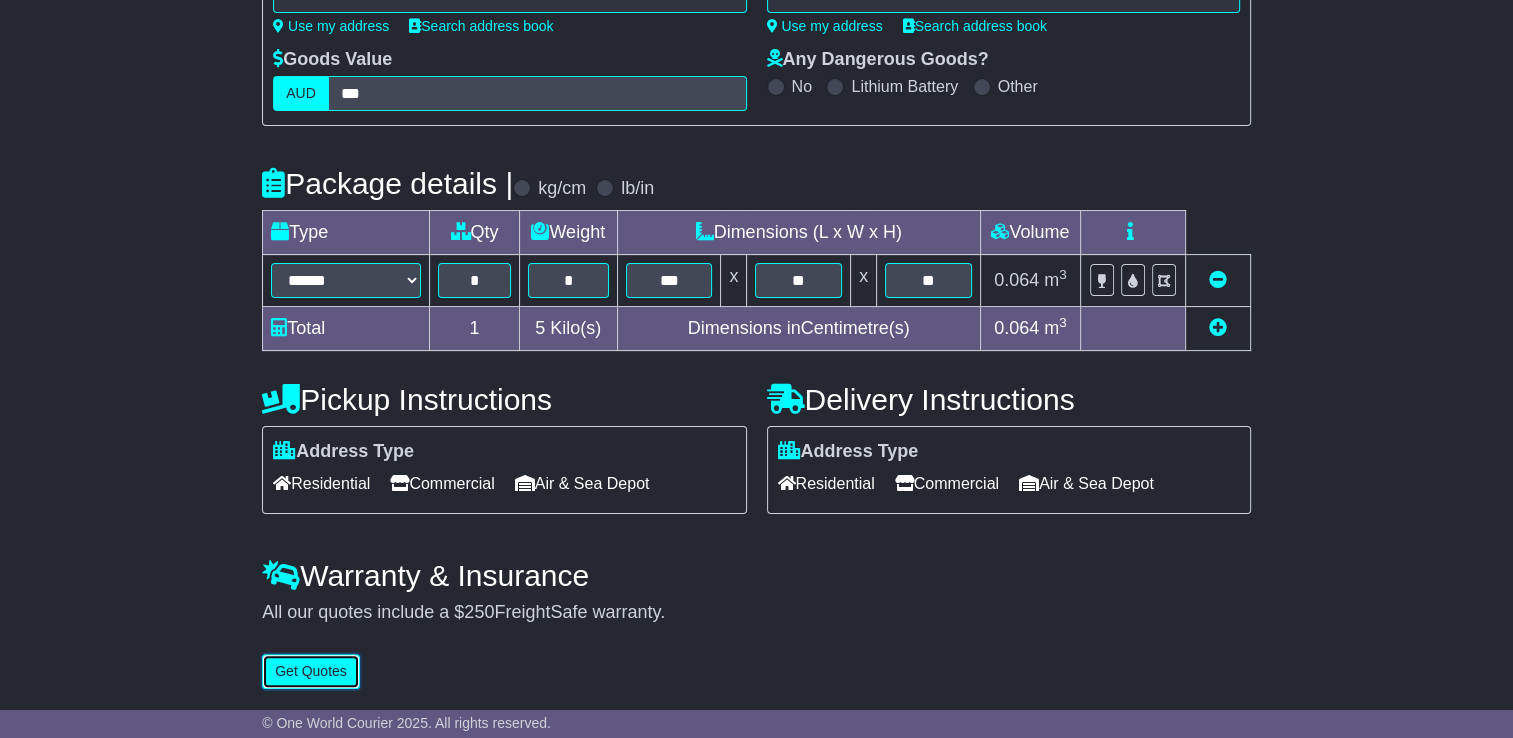 click on "Get Quotes" at bounding box center [311, 671] 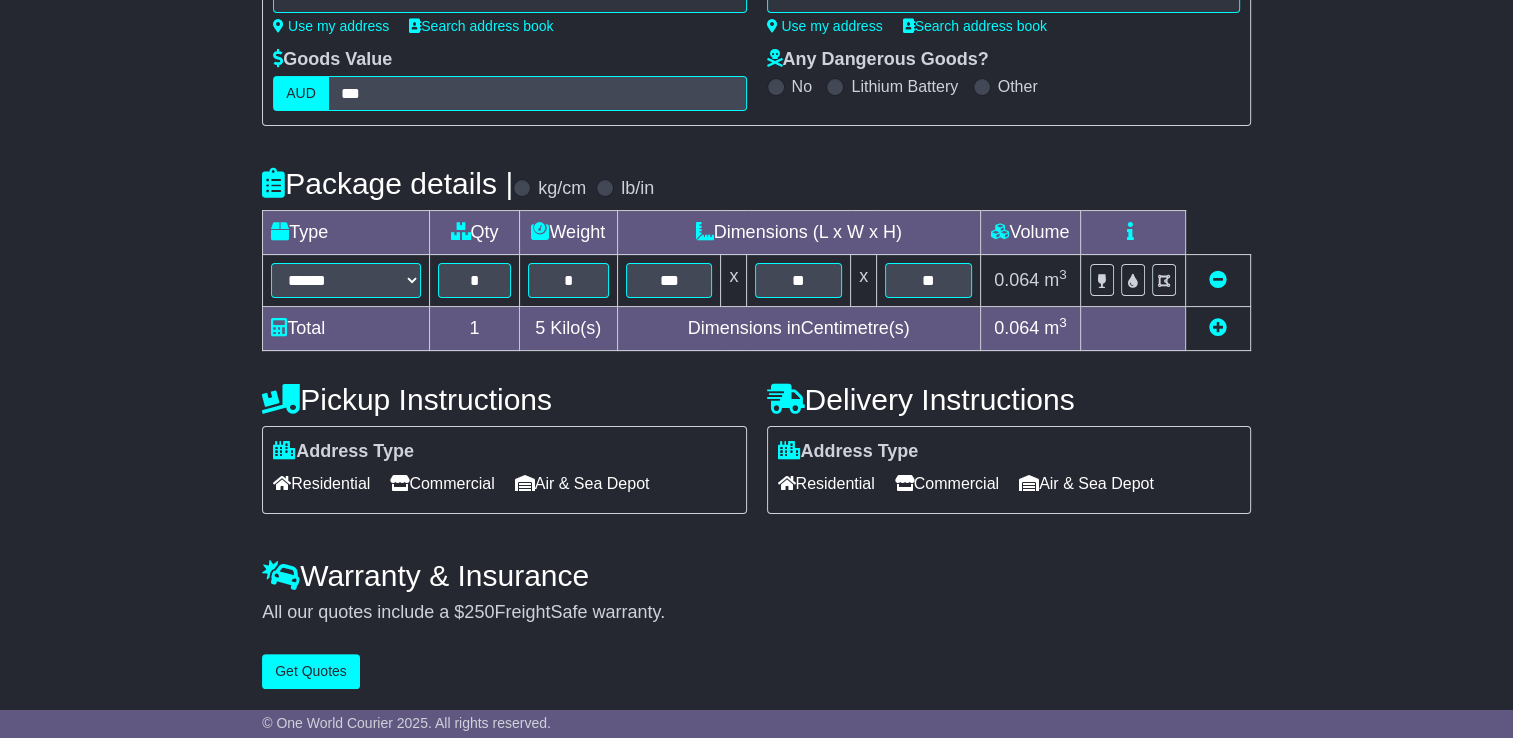 scroll, scrollTop: 0, scrollLeft: 0, axis: both 